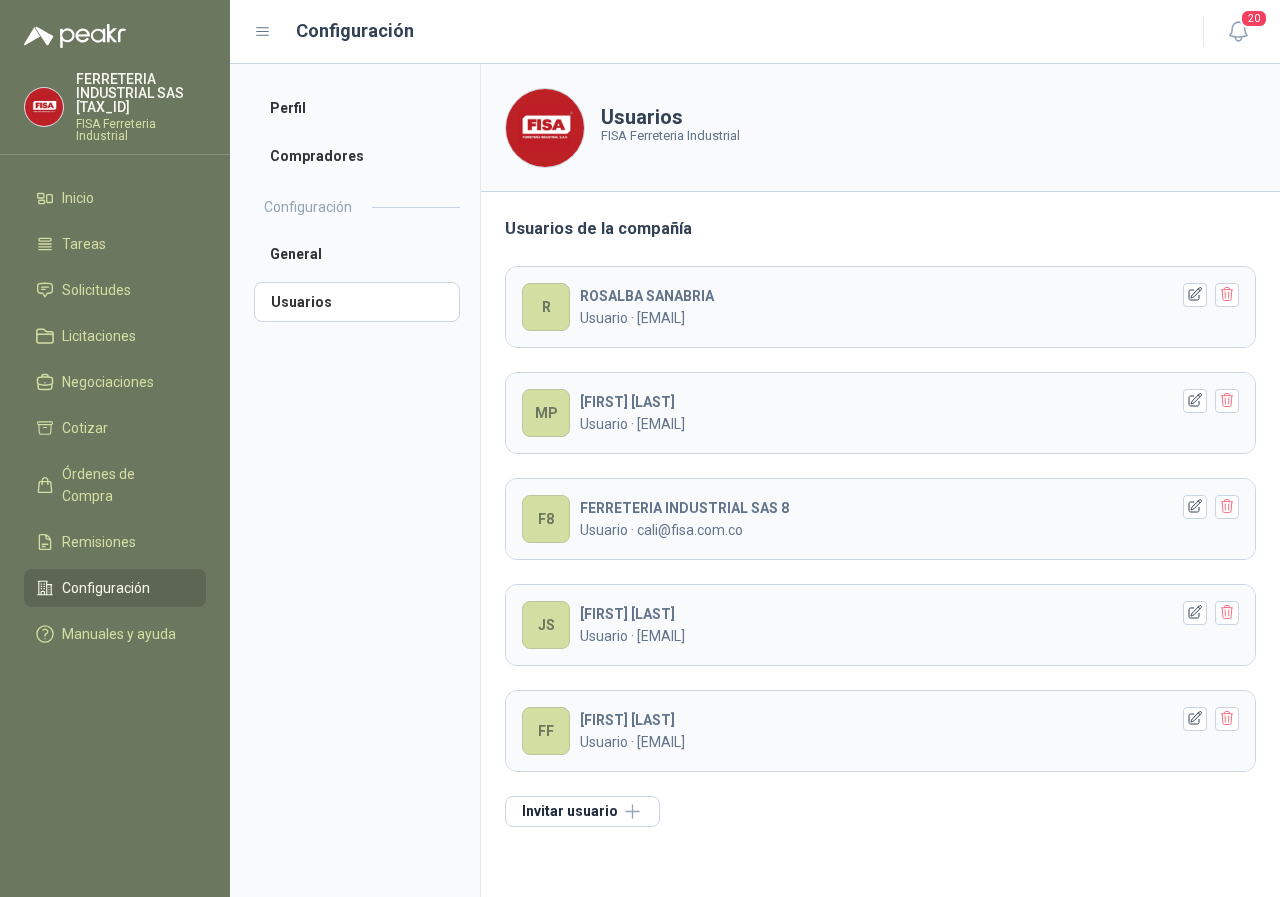 scroll, scrollTop: 0, scrollLeft: 0, axis: both 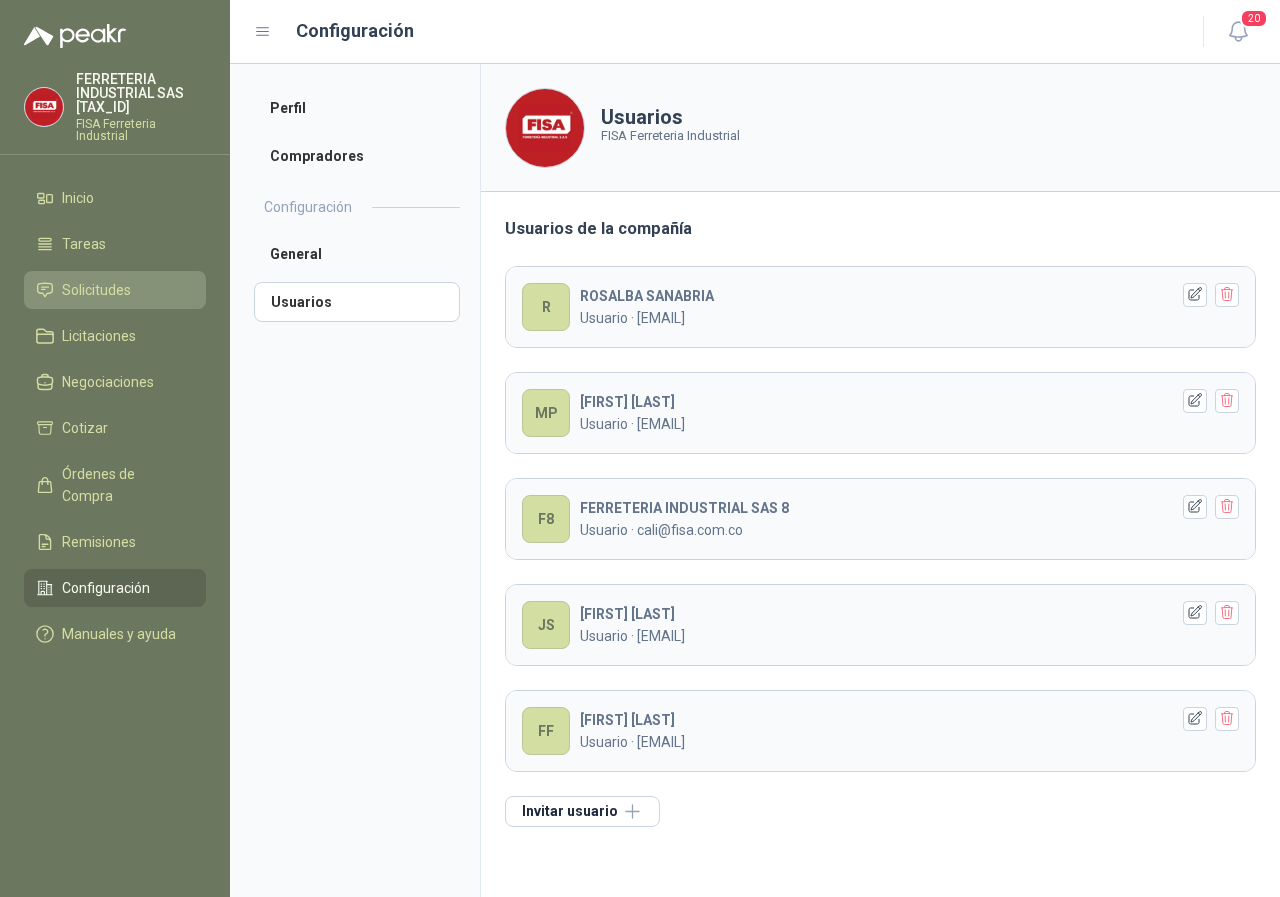 click on "Solicitudes" at bounding box center (96, 290) 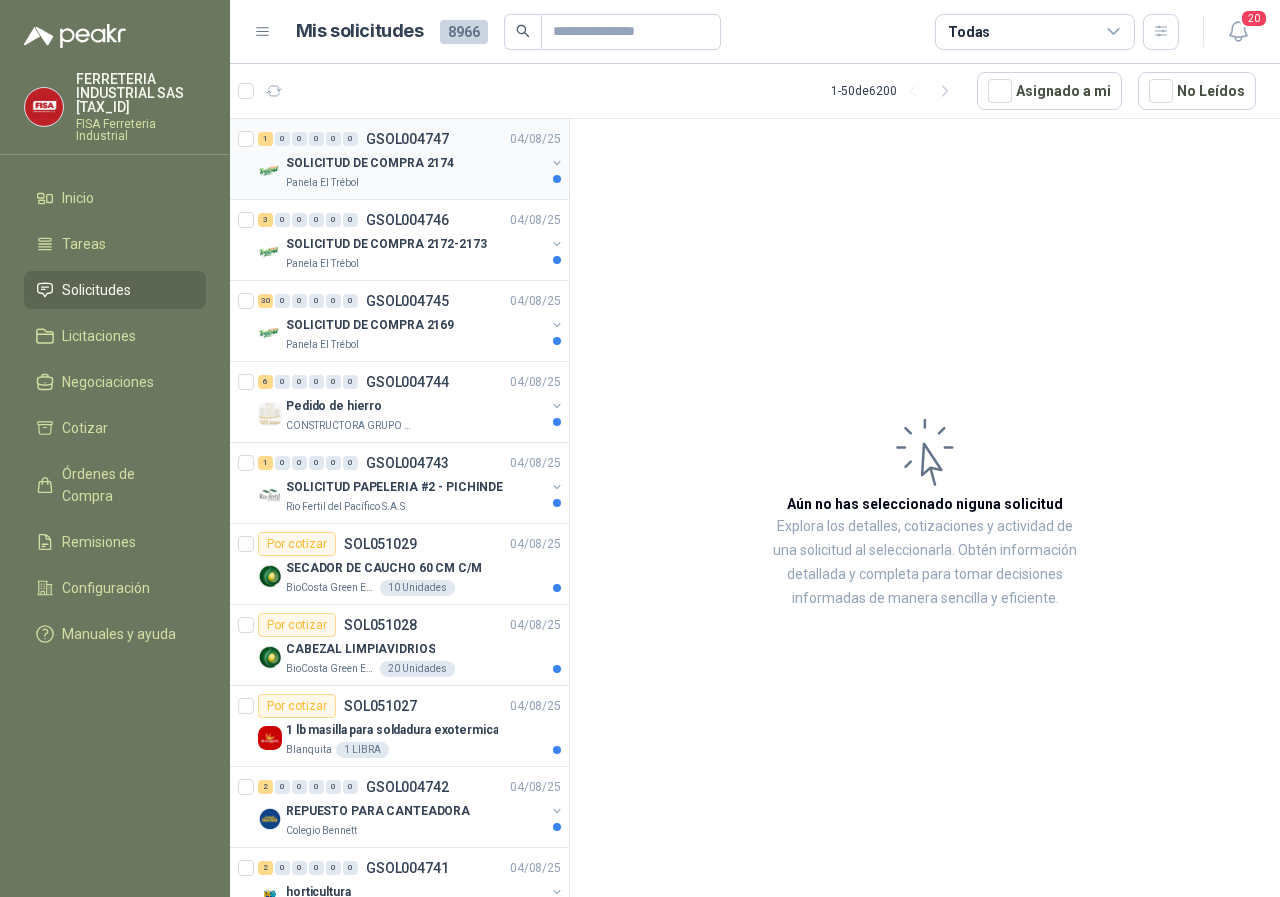 click on "Panela El Trébol" at bounding box center (322, 183) 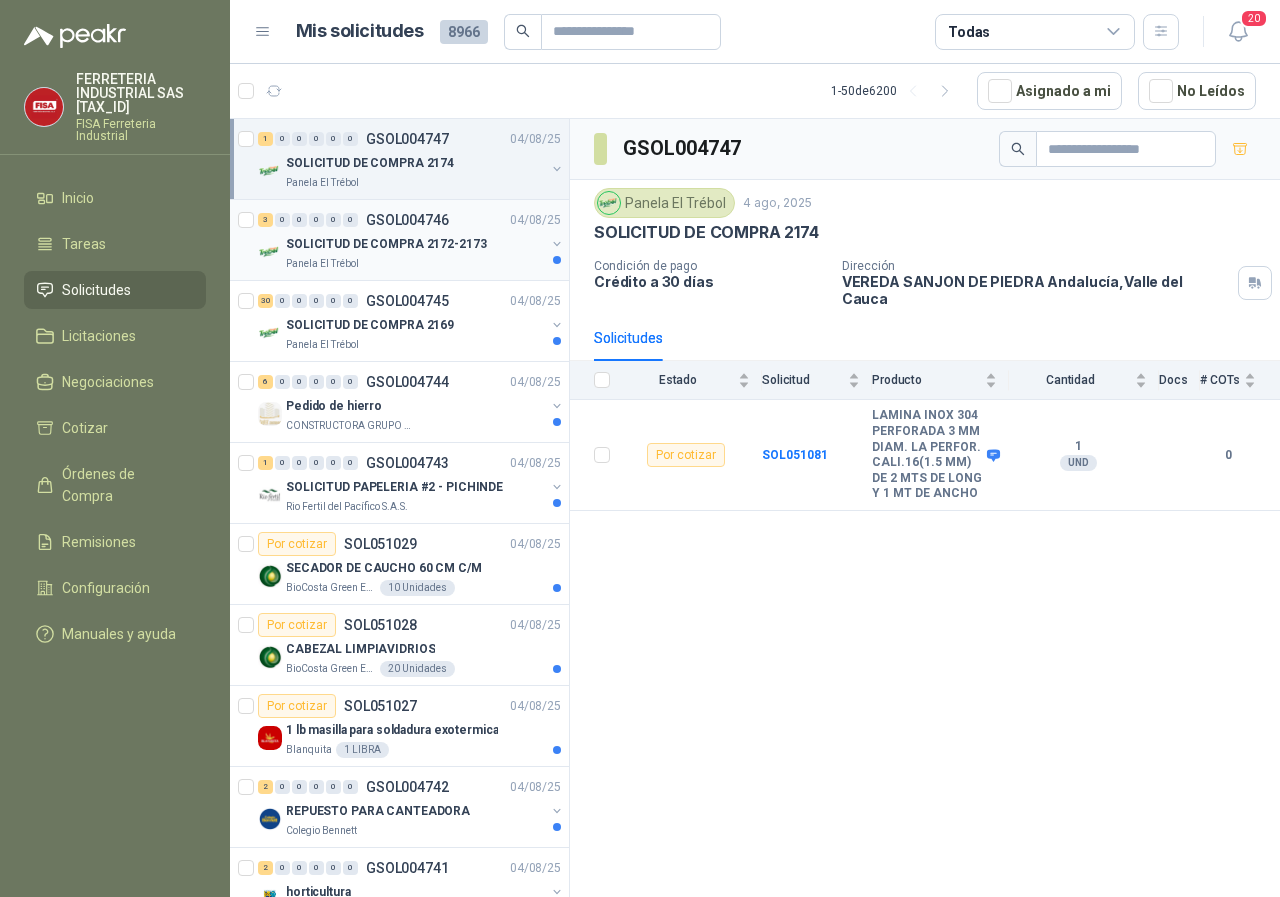 click on "Panela El Trébol" at bounding box center (322, 264) 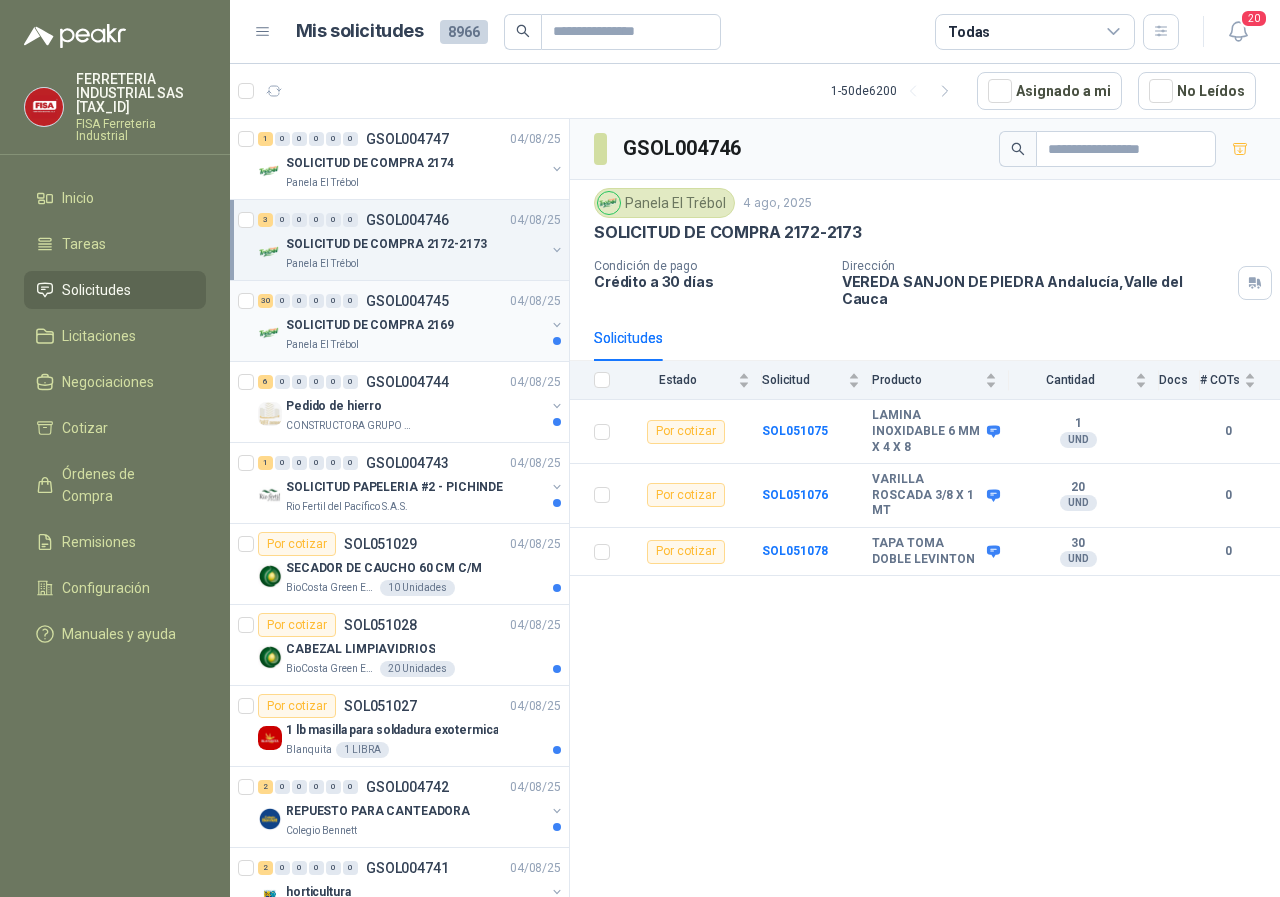 click on "Panela El Trébol" at bounding box center [322, 345] 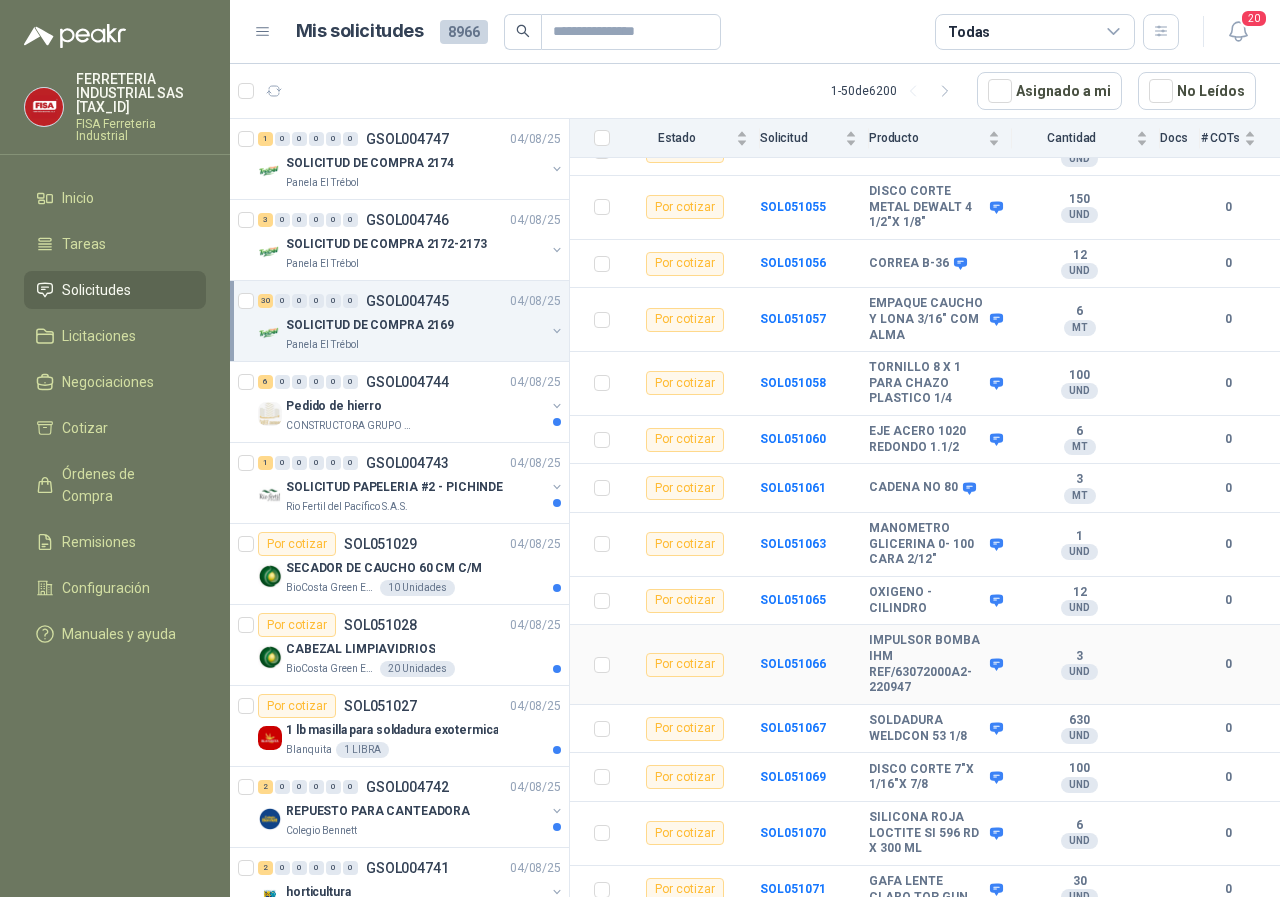 scroll, scrollTop: 1100, scrollLeft: 0, axis: vertical 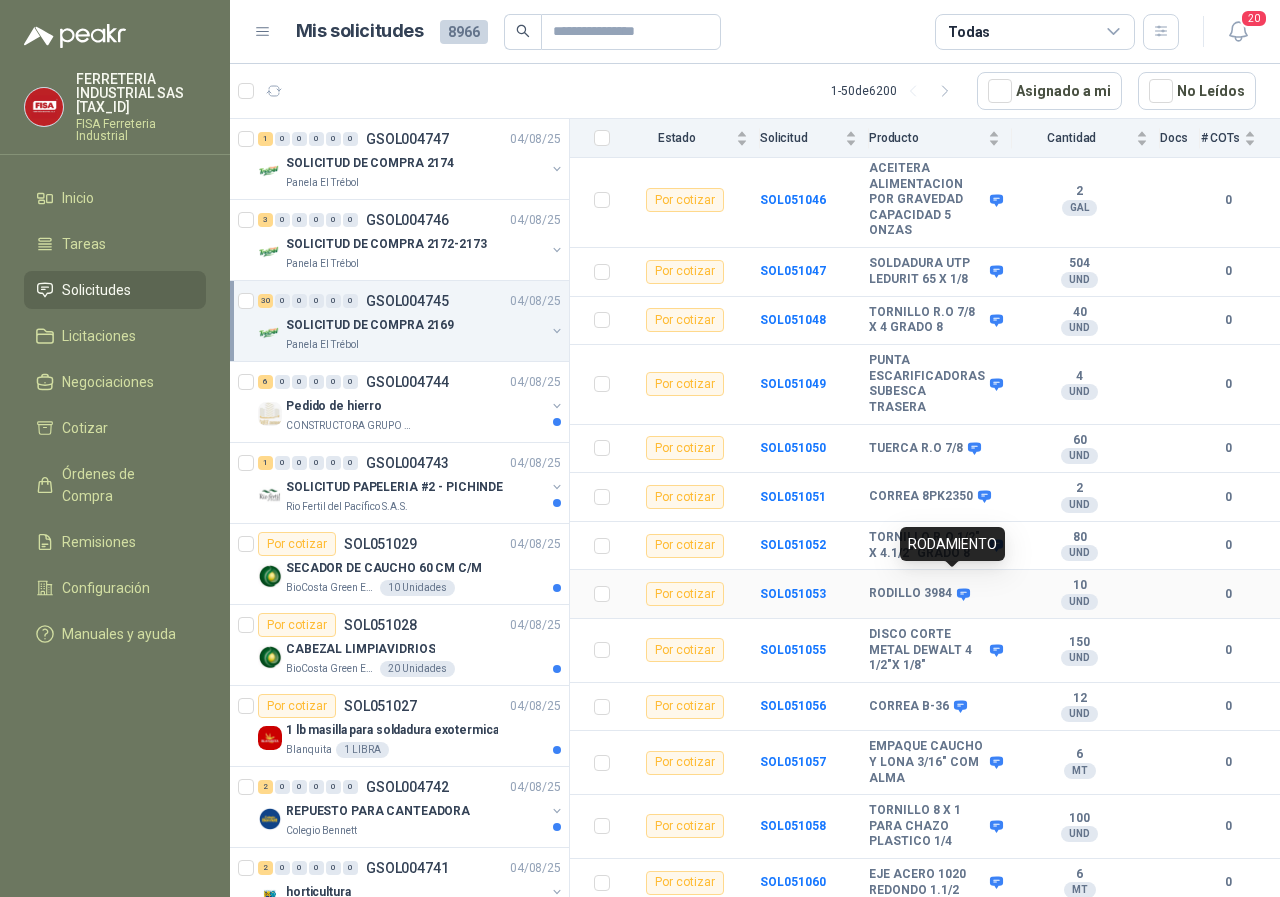 click 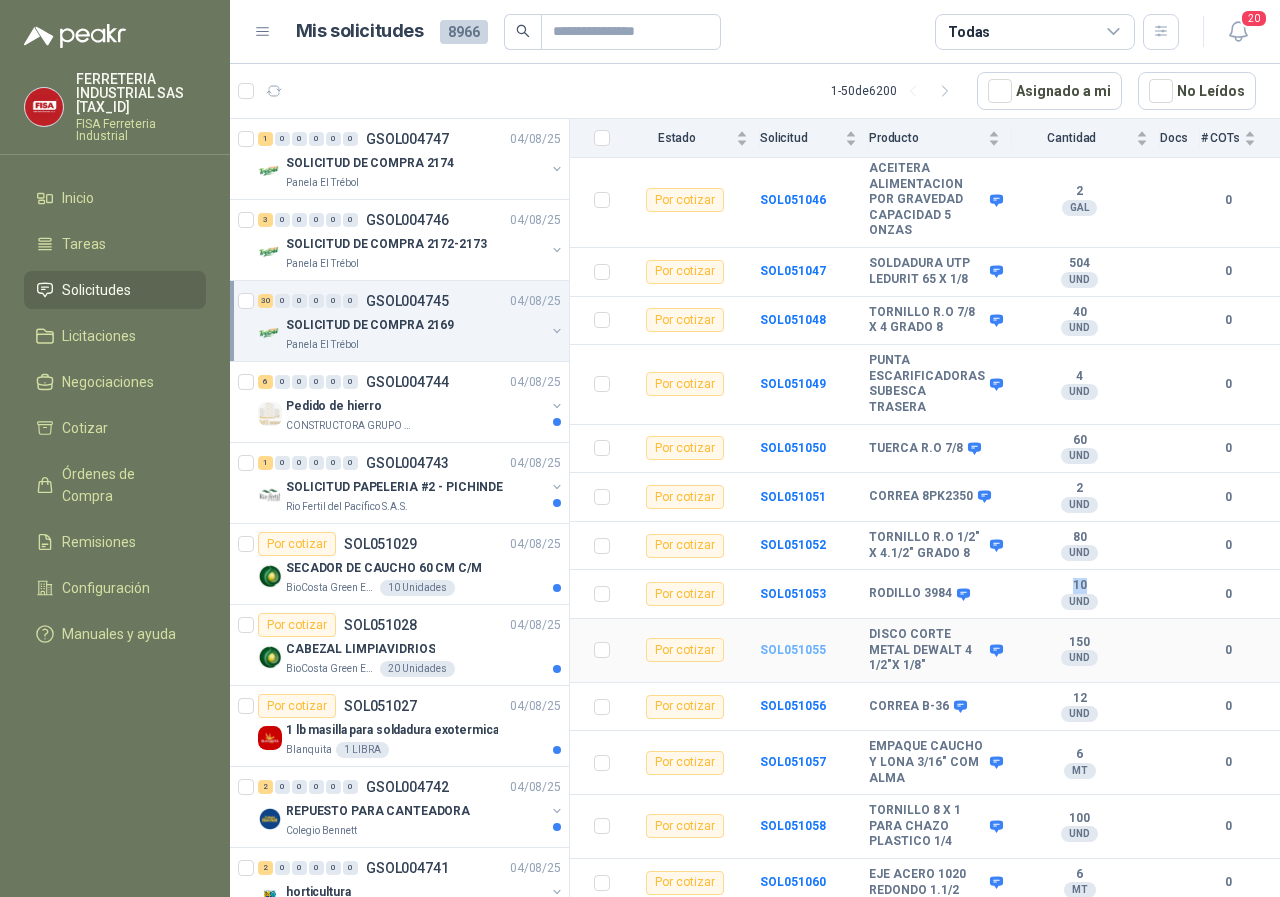 click on "SOL051055" at bounding box center [793, 650] 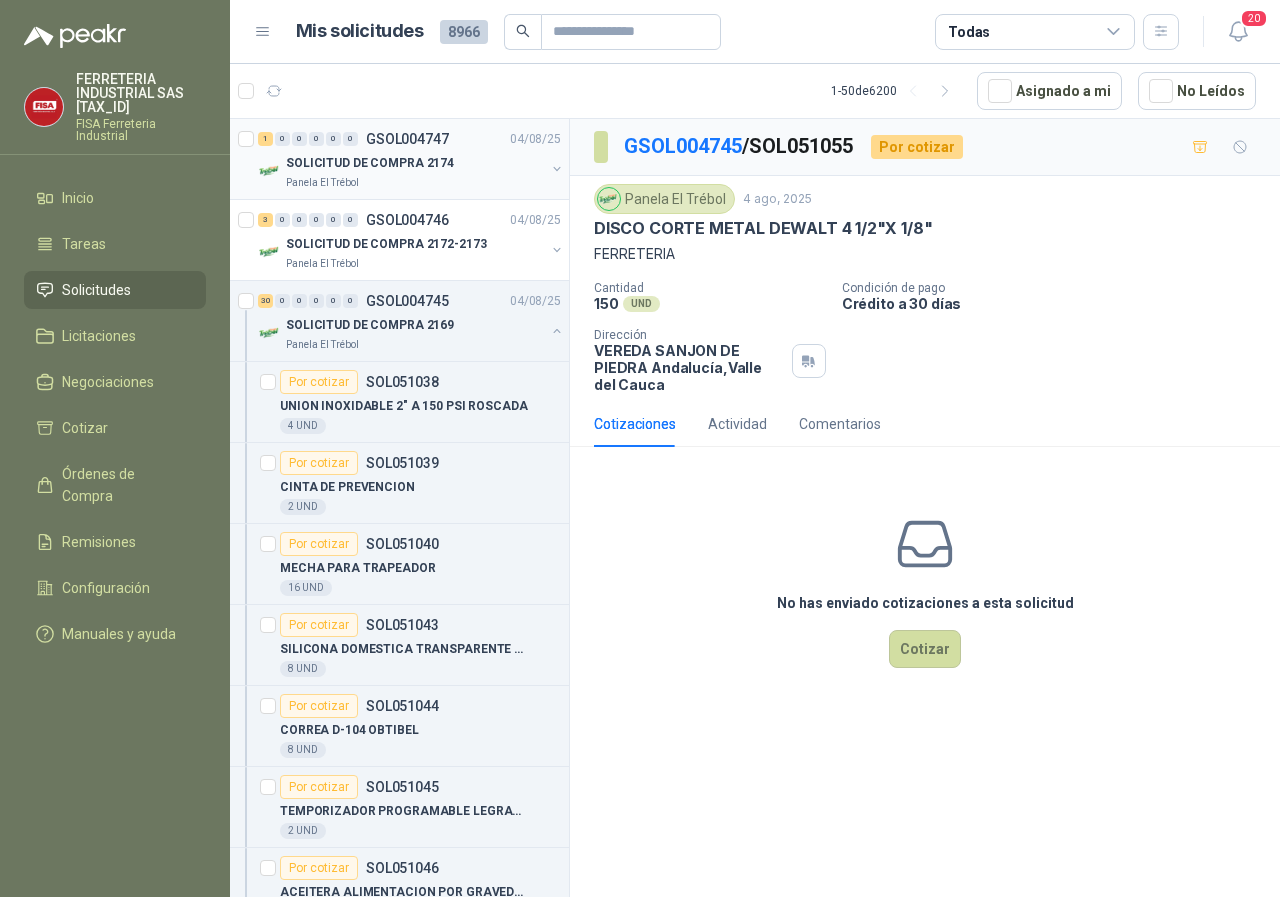 drag, startPoint x: 335, startPoint y: 183, endPoint x: 601, endPoint y: 245, distance: 273.13 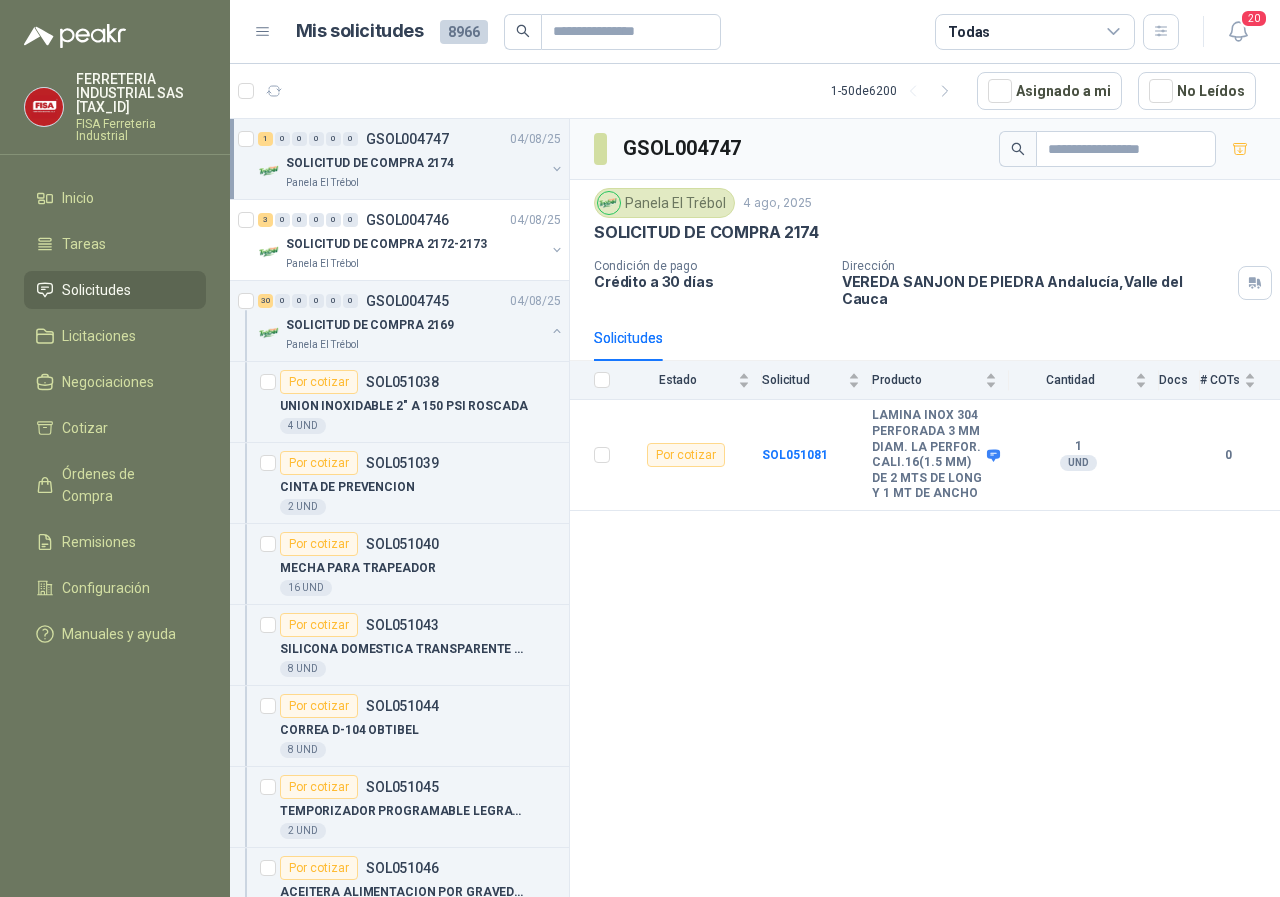 click on "Panela El Trébol" at bounding box center [322, 183] 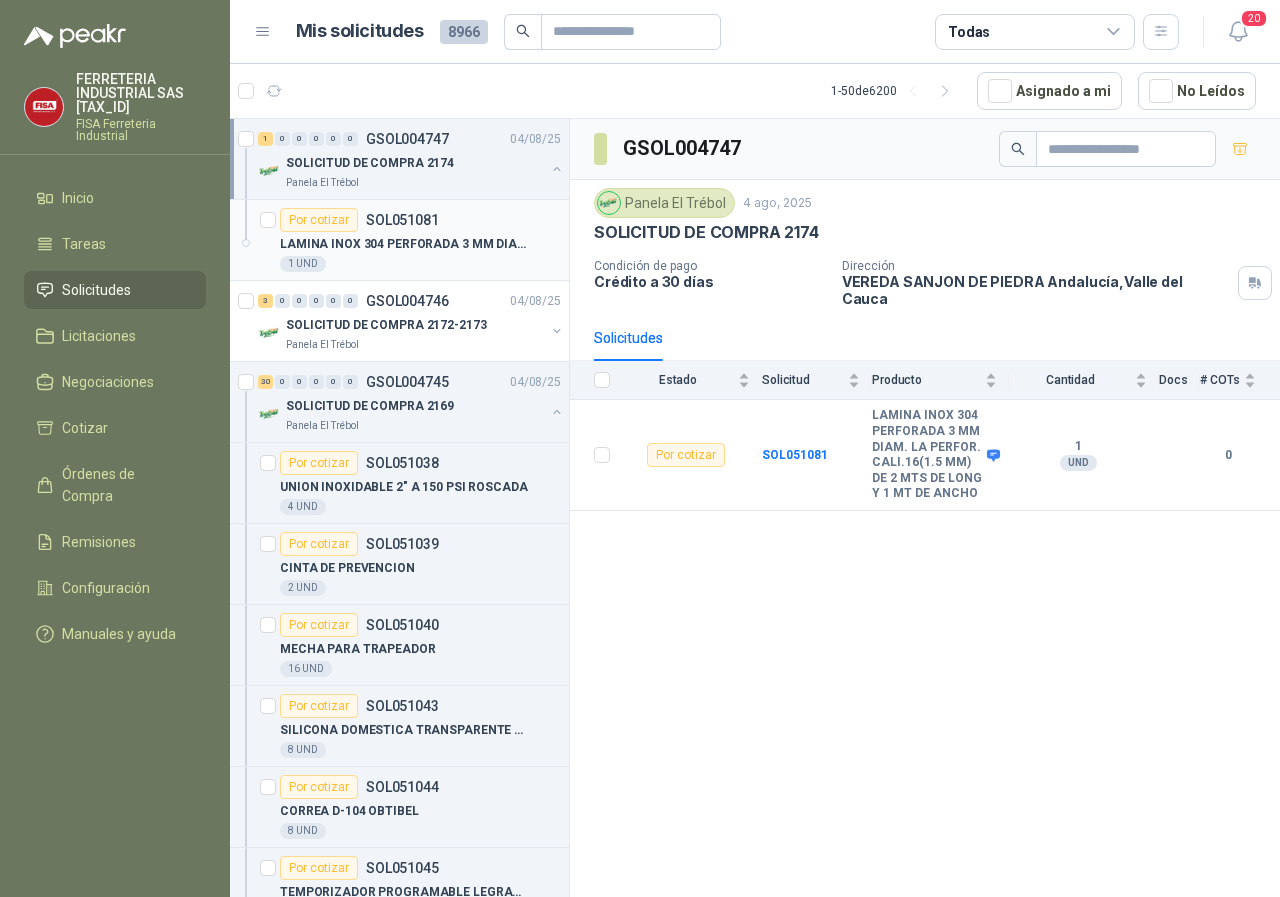 click on "1   UND" at bounding box center (303, 264) 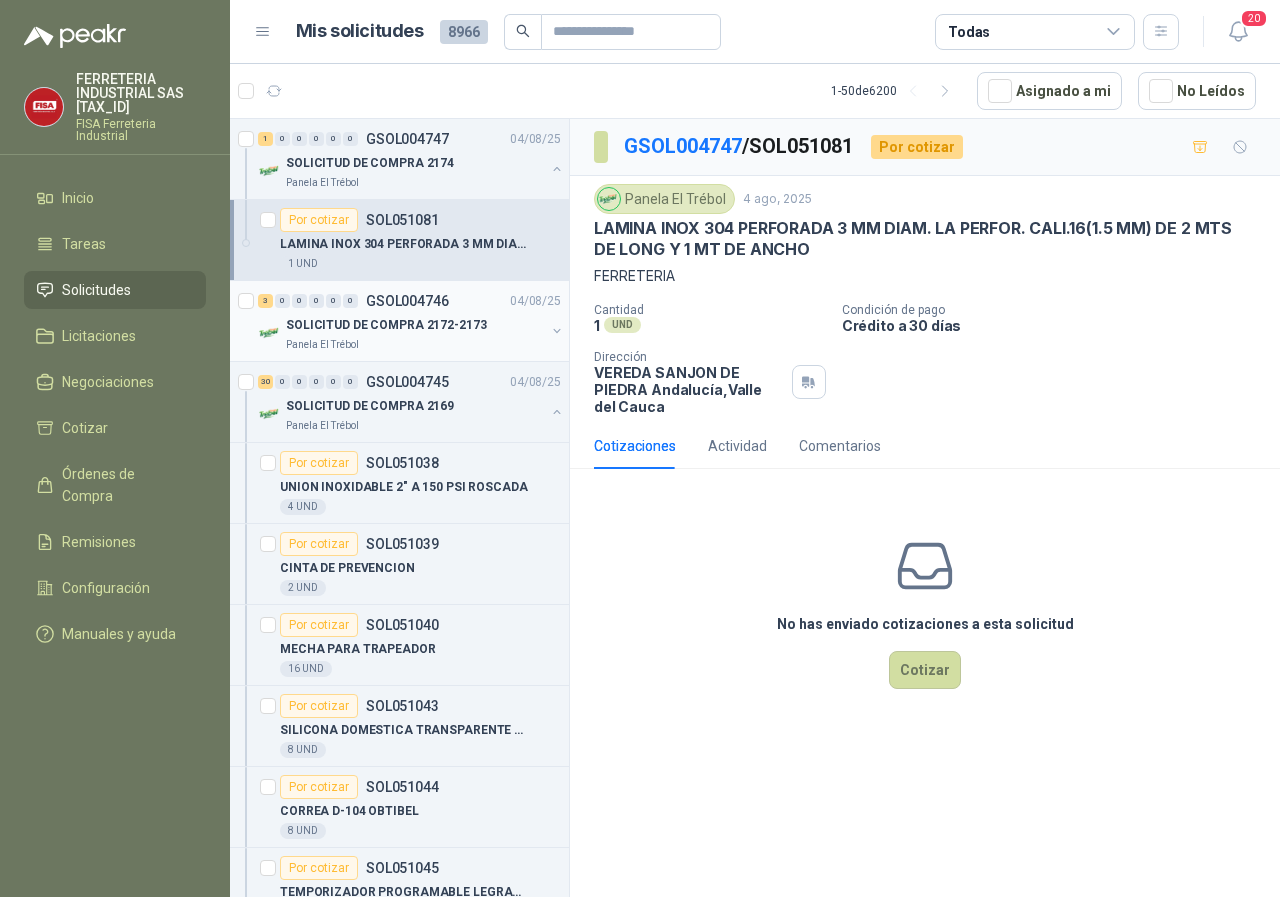 click on "Panela El Trébol" at bounding box center [322, 345] 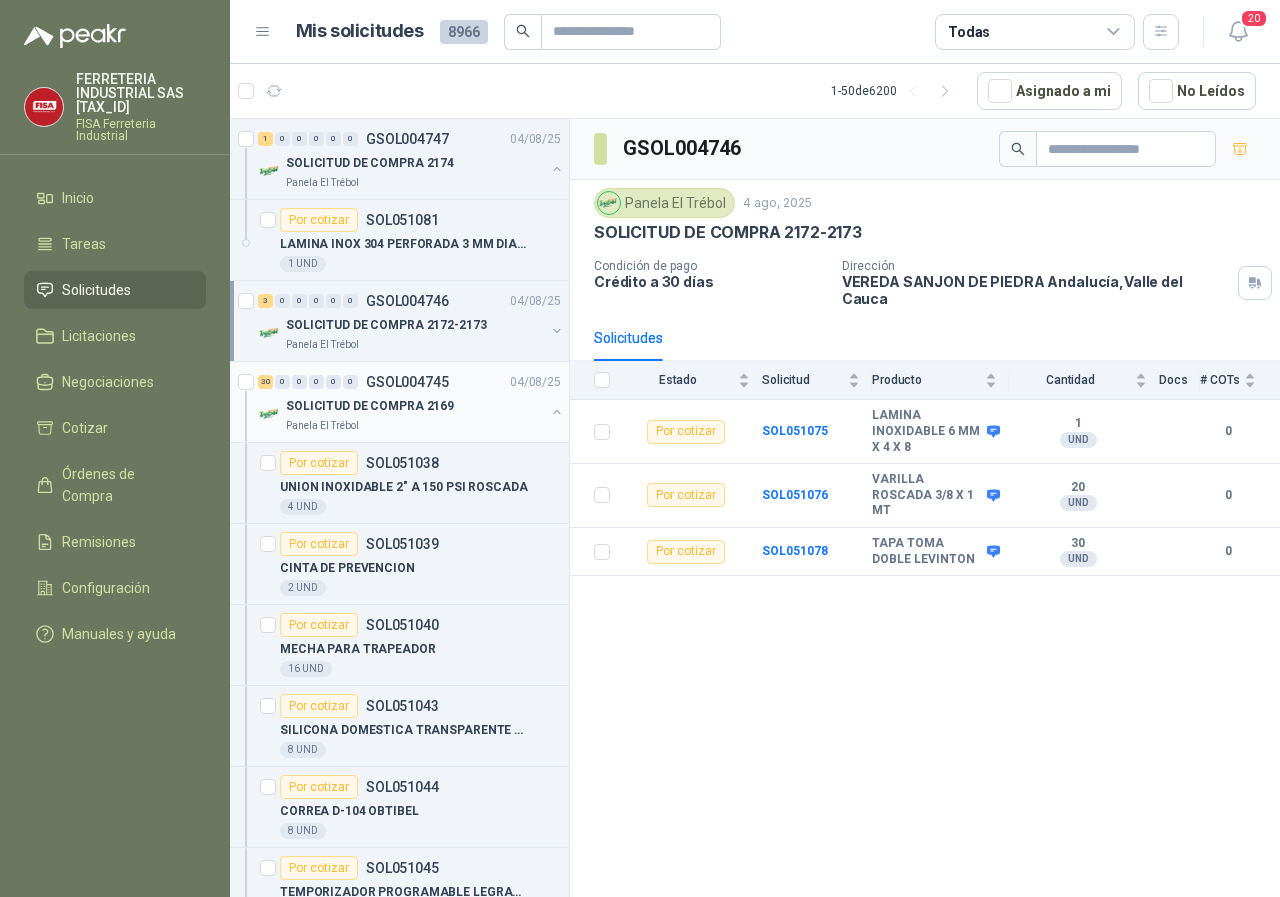 click on "Panela El Trébol" at bounding box center [322, 426] 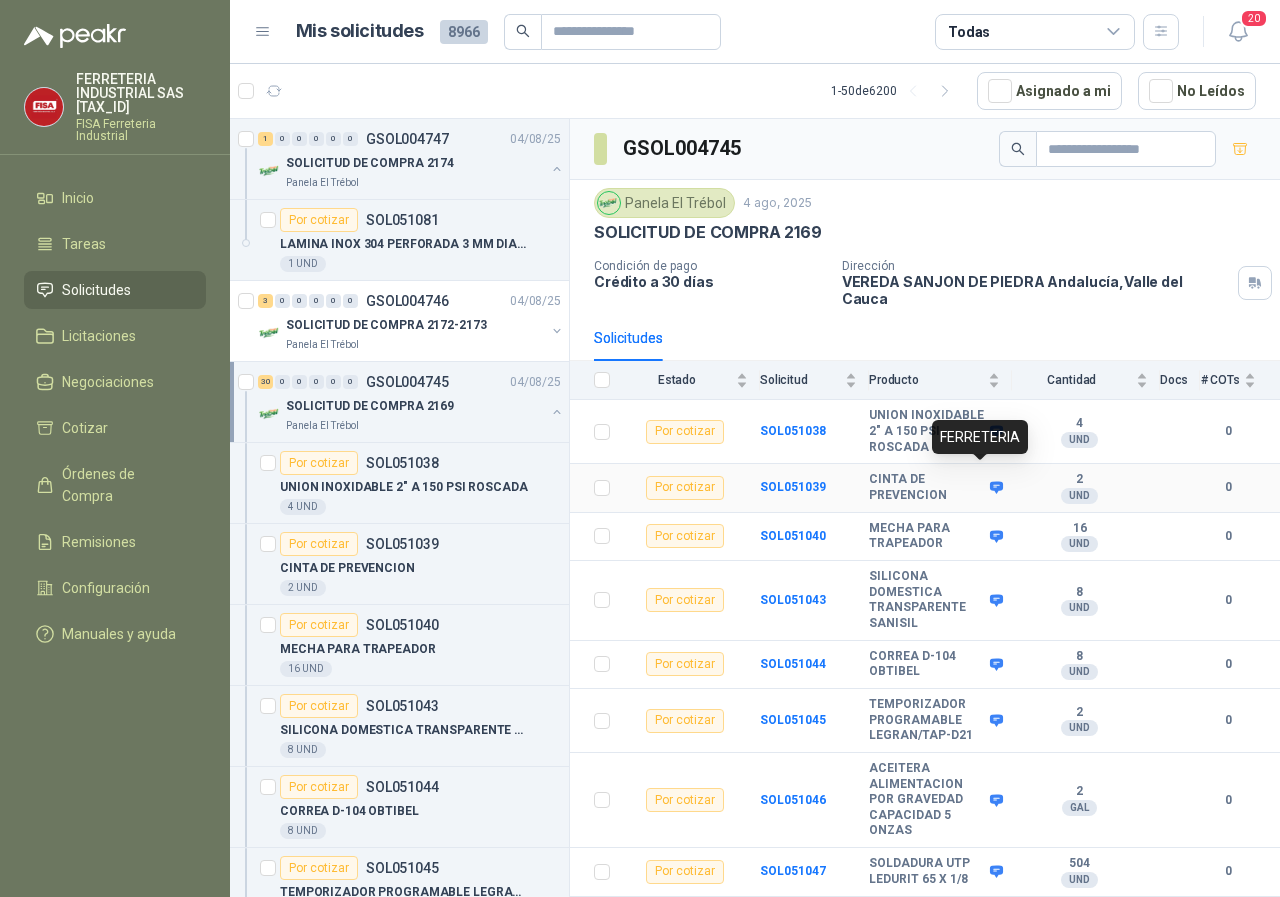 click 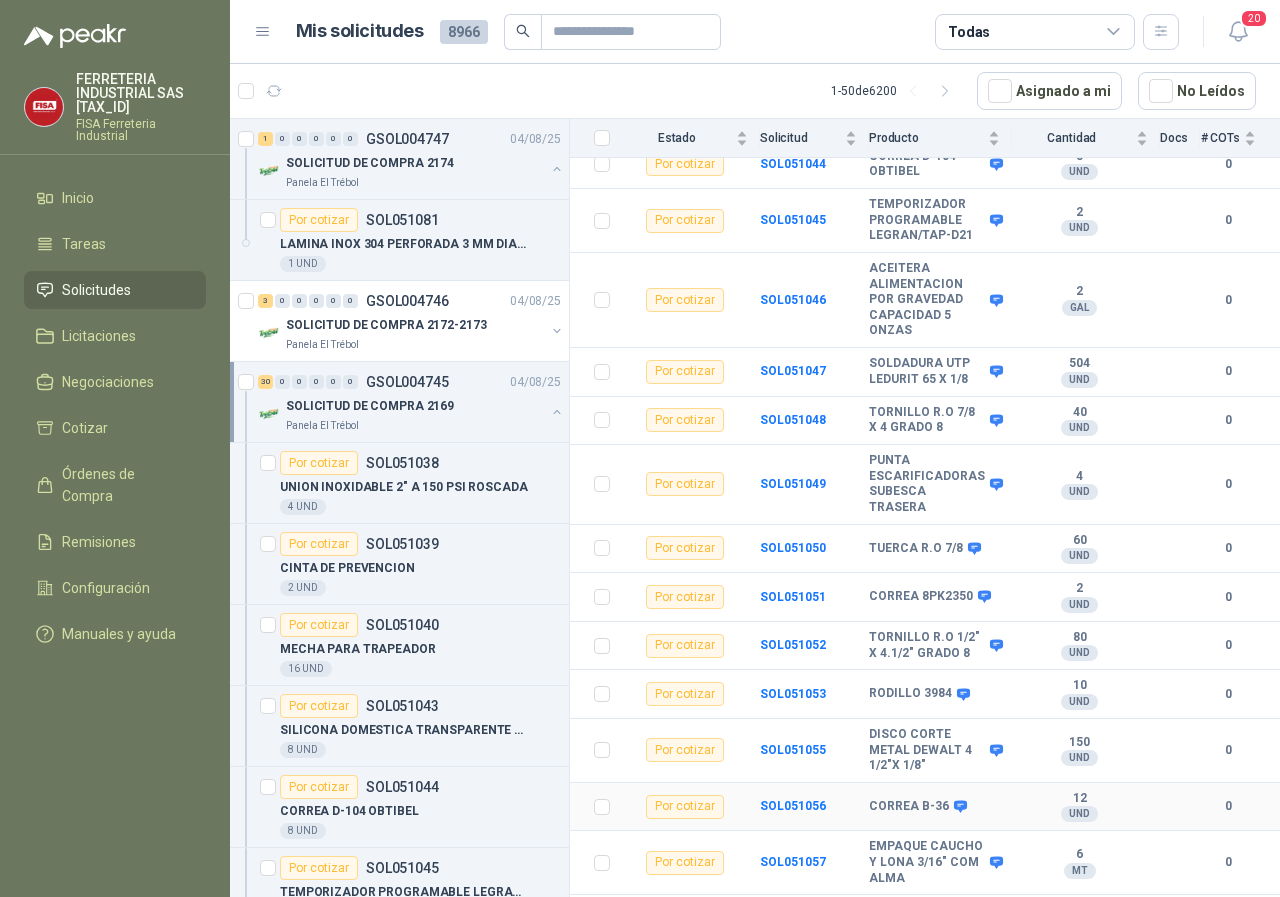 scroll, scrollTop: 600, scrollLeft: 0, axis: vertical 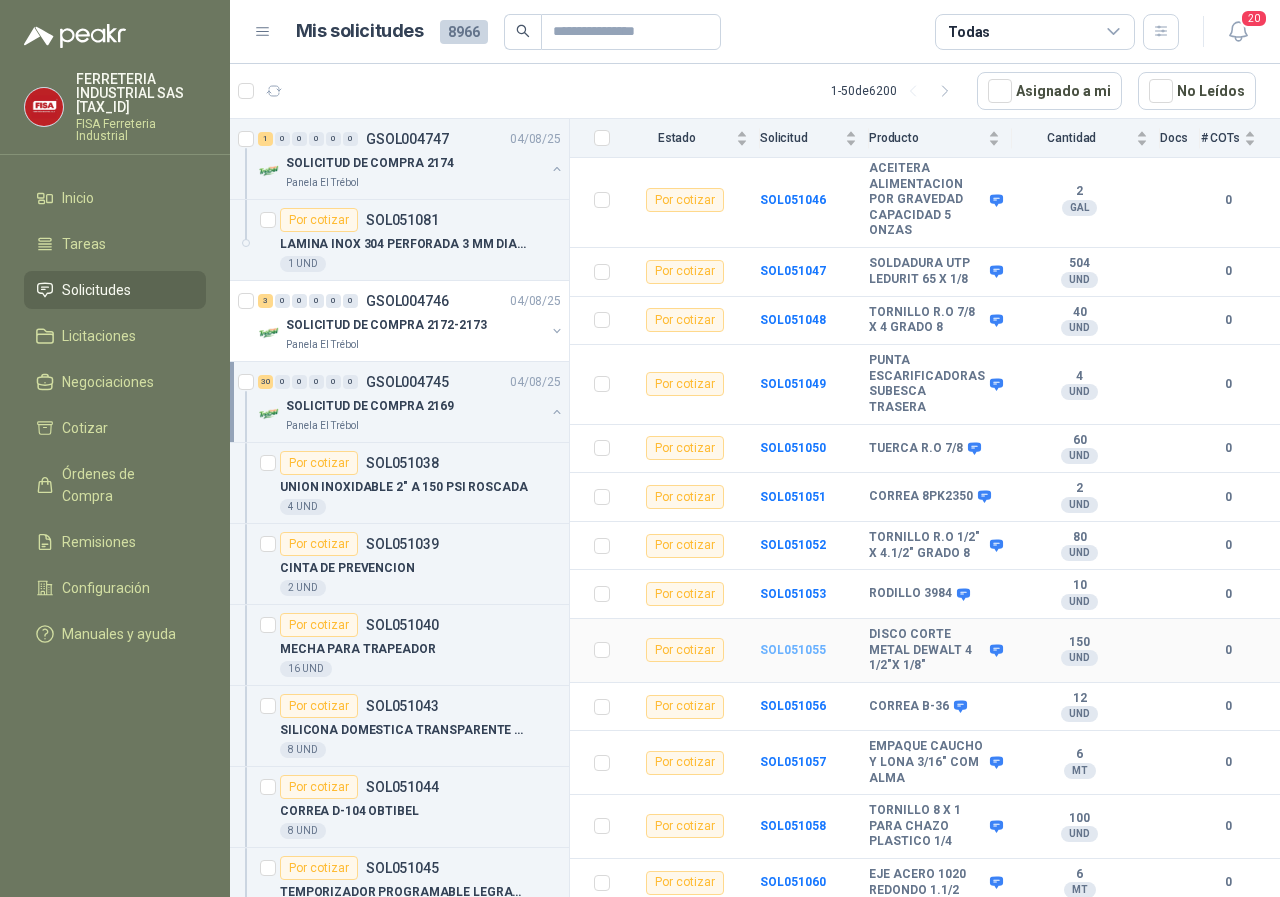 click on "SOL051055" at bounding box center [793, 650] 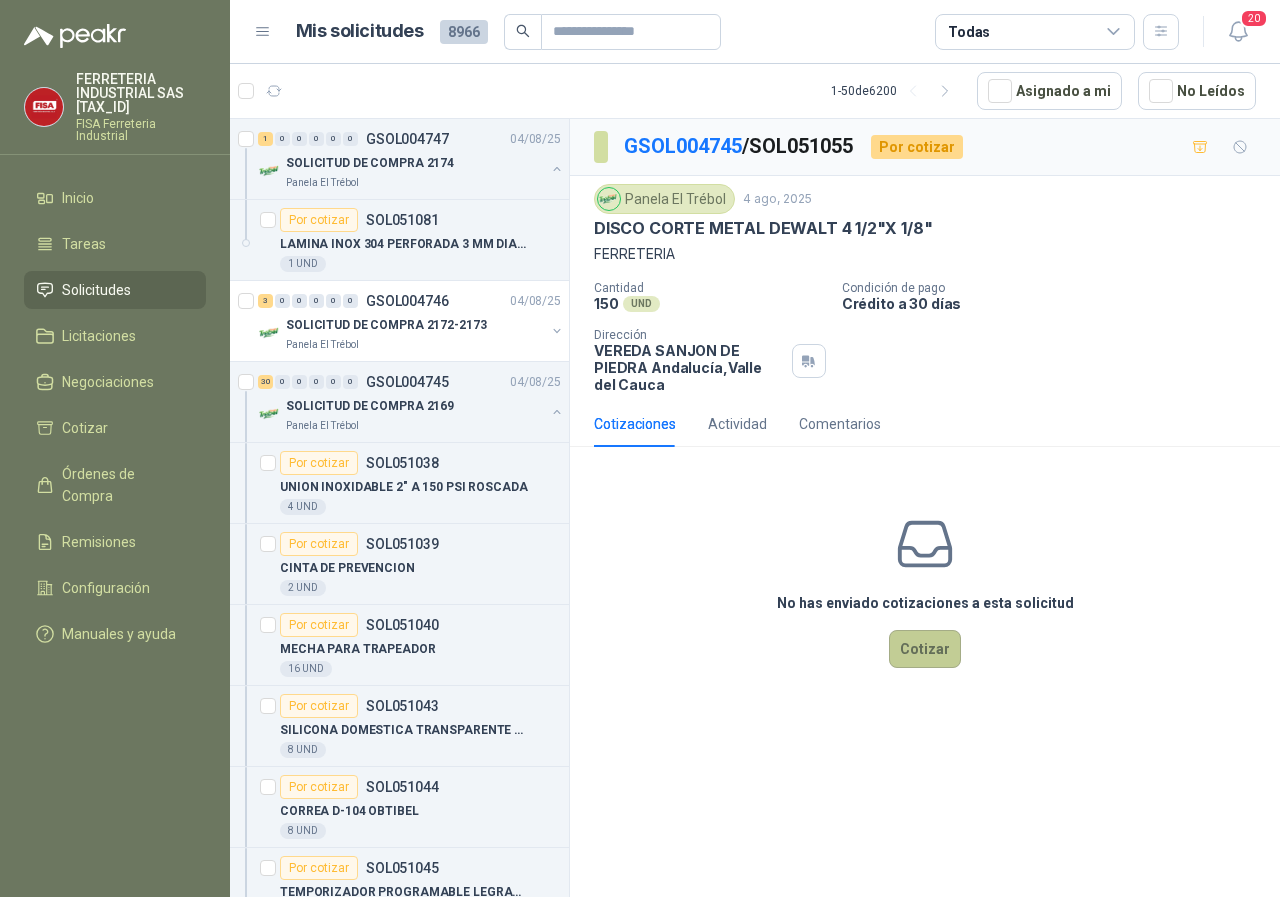 click on "Cotizar" at bounding box center [925, 649] 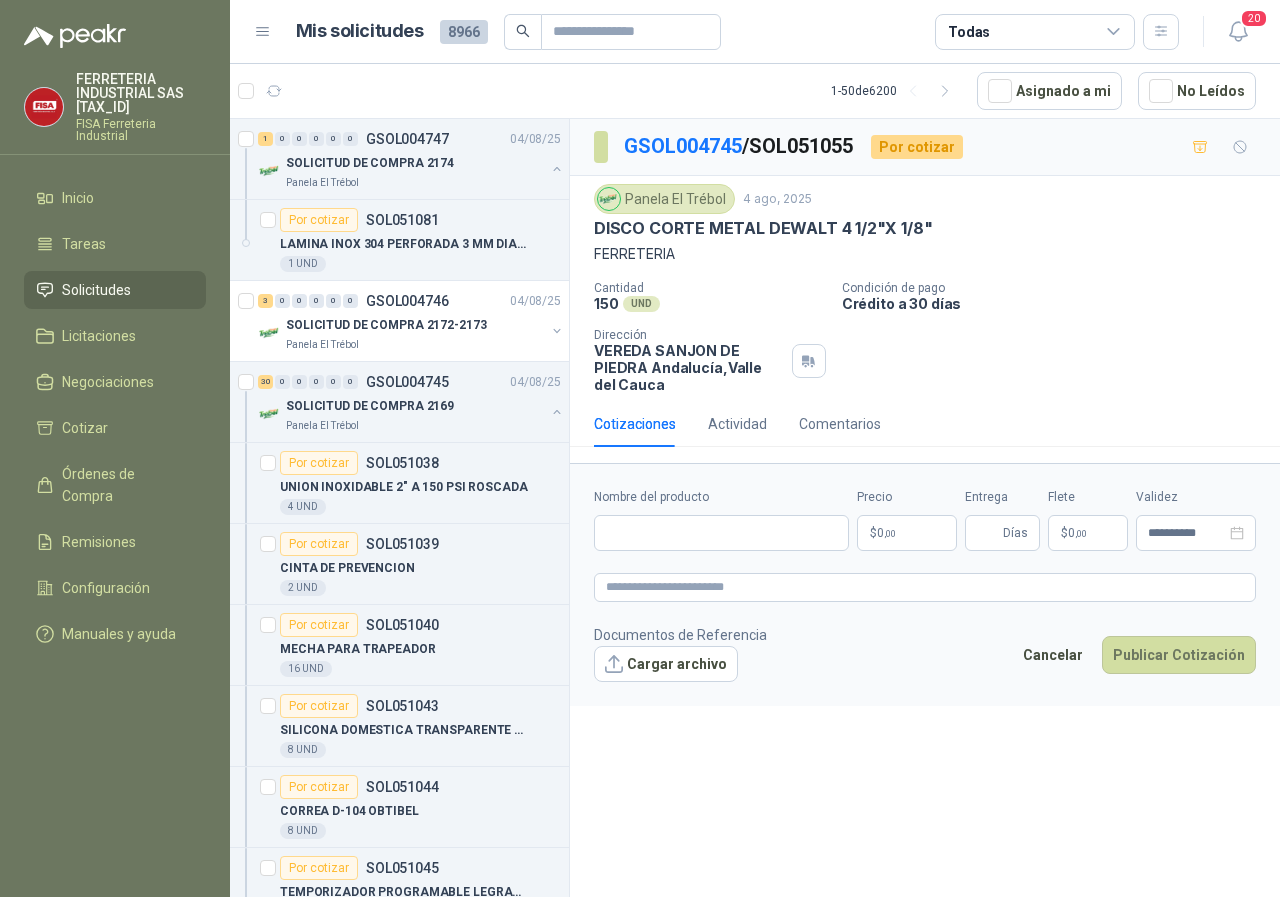type 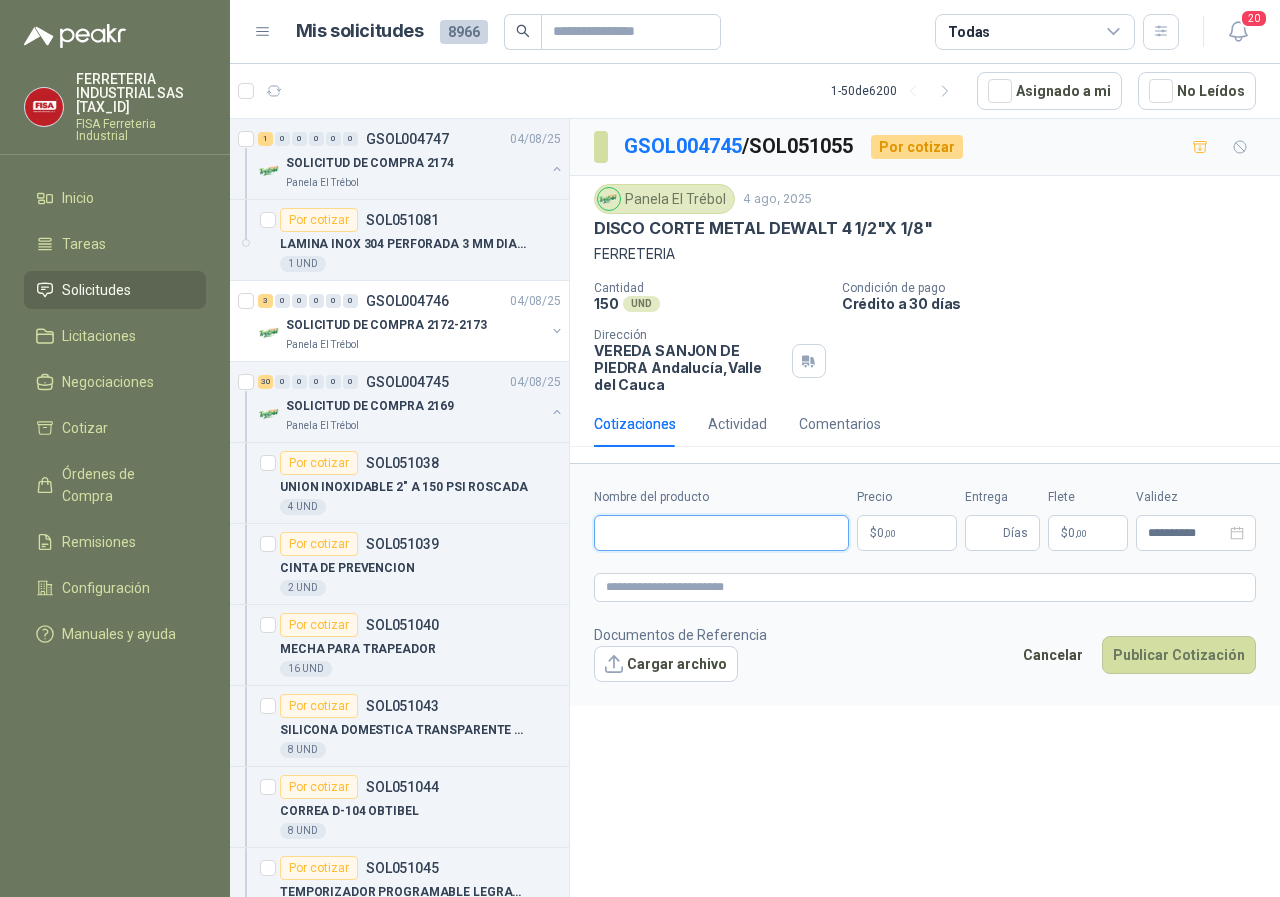 paste on "**********" 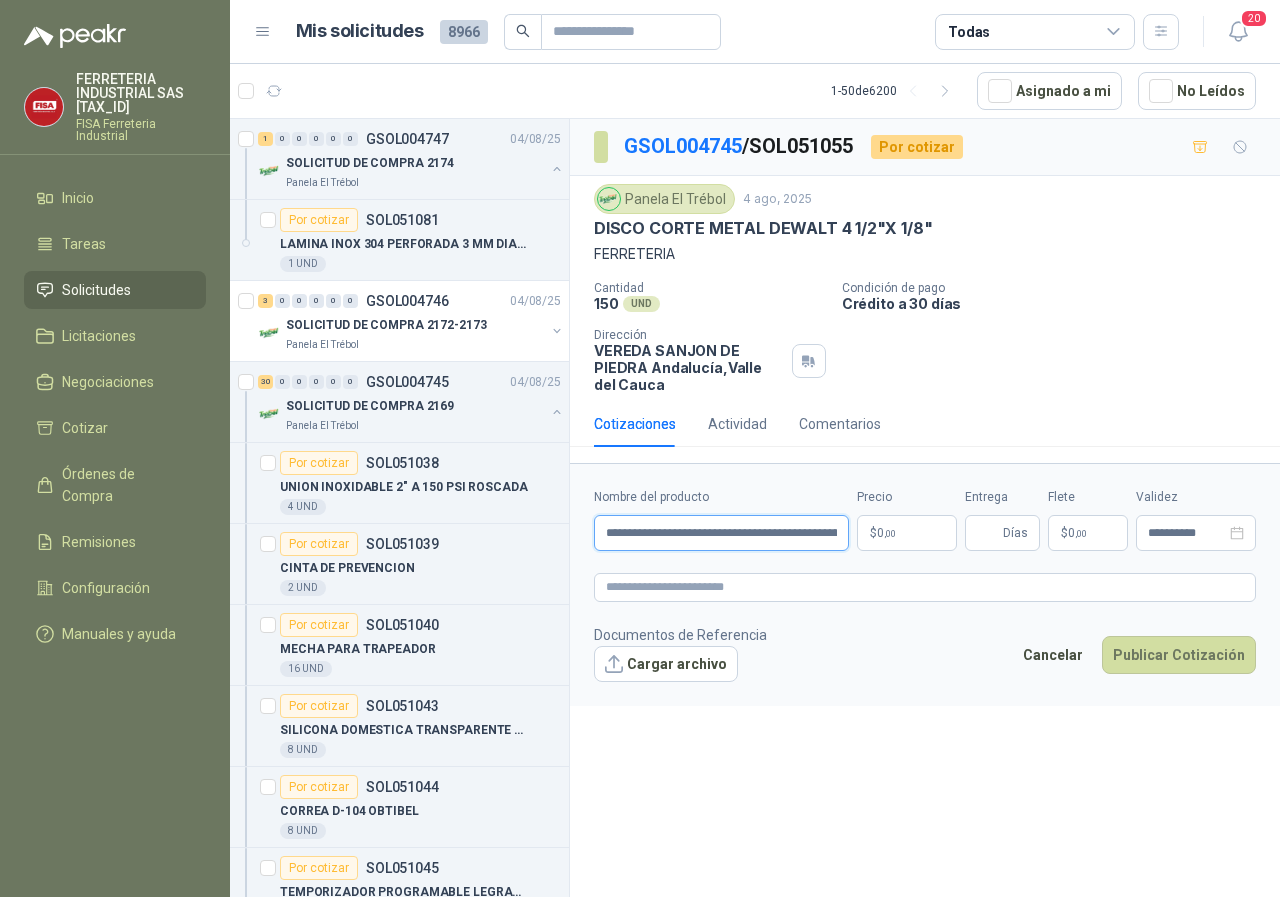 scroll, scrollTop: 0, scrollLeft: 246, axis: horizontal 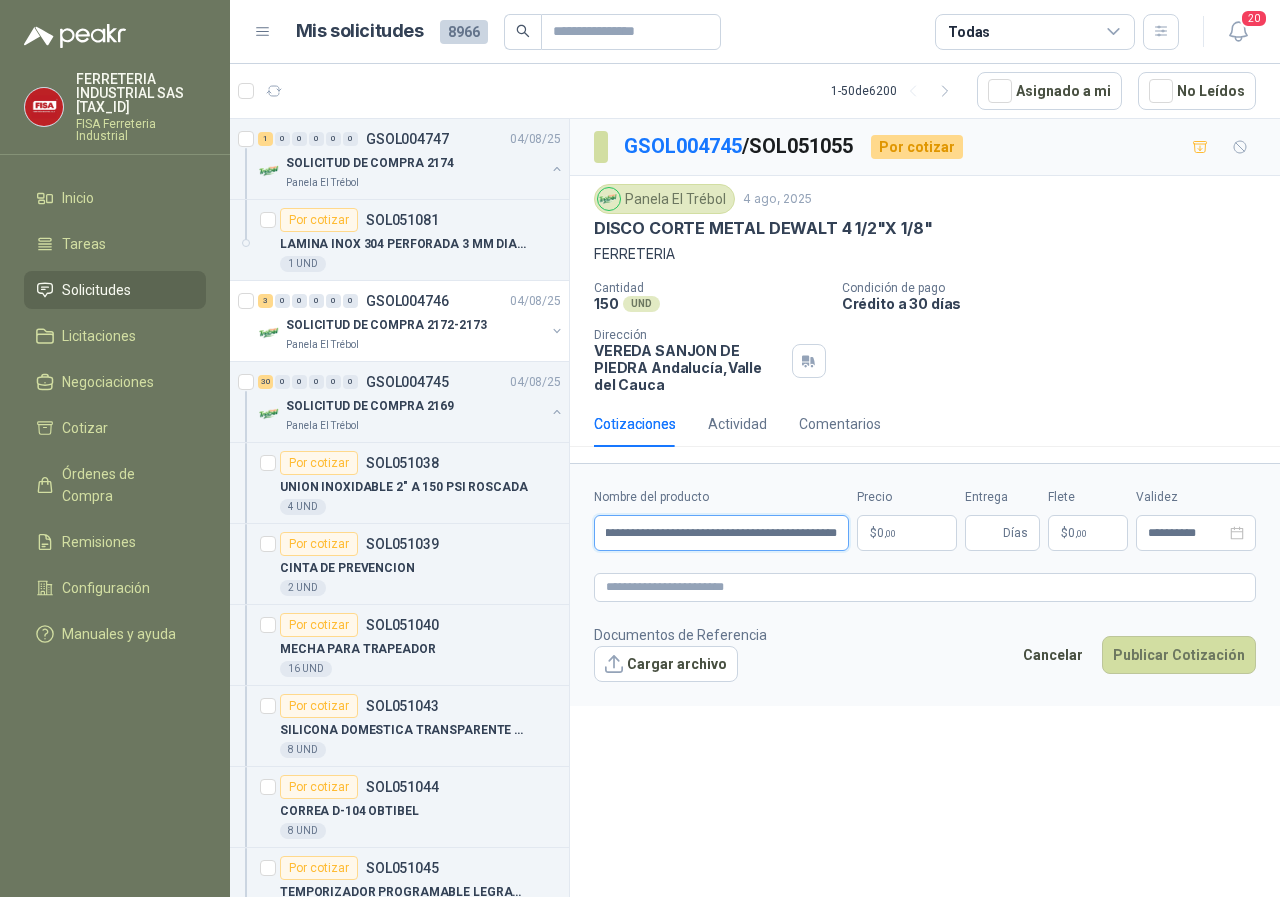 type on "**********" 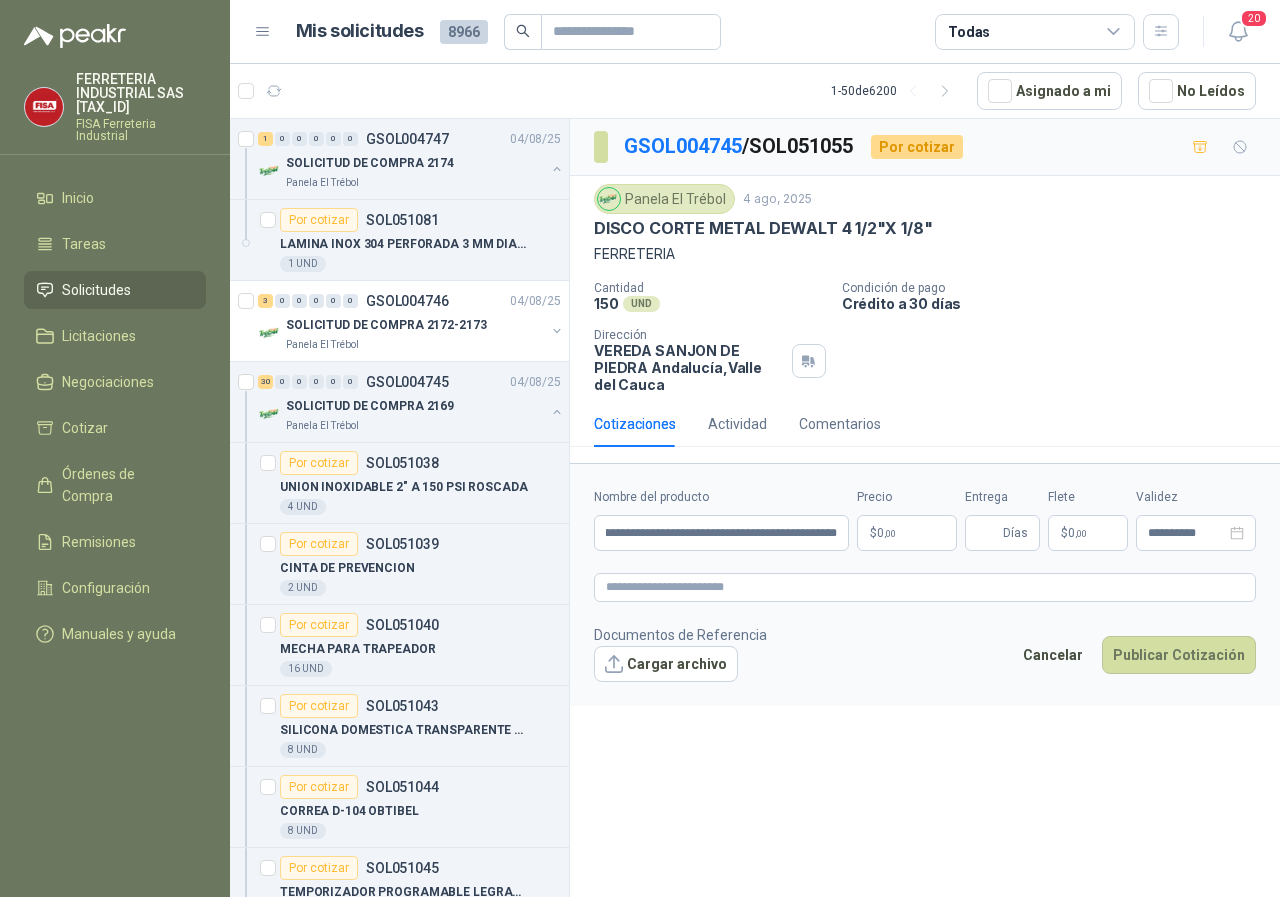 click on "**********" at bounding box center (925, 584) 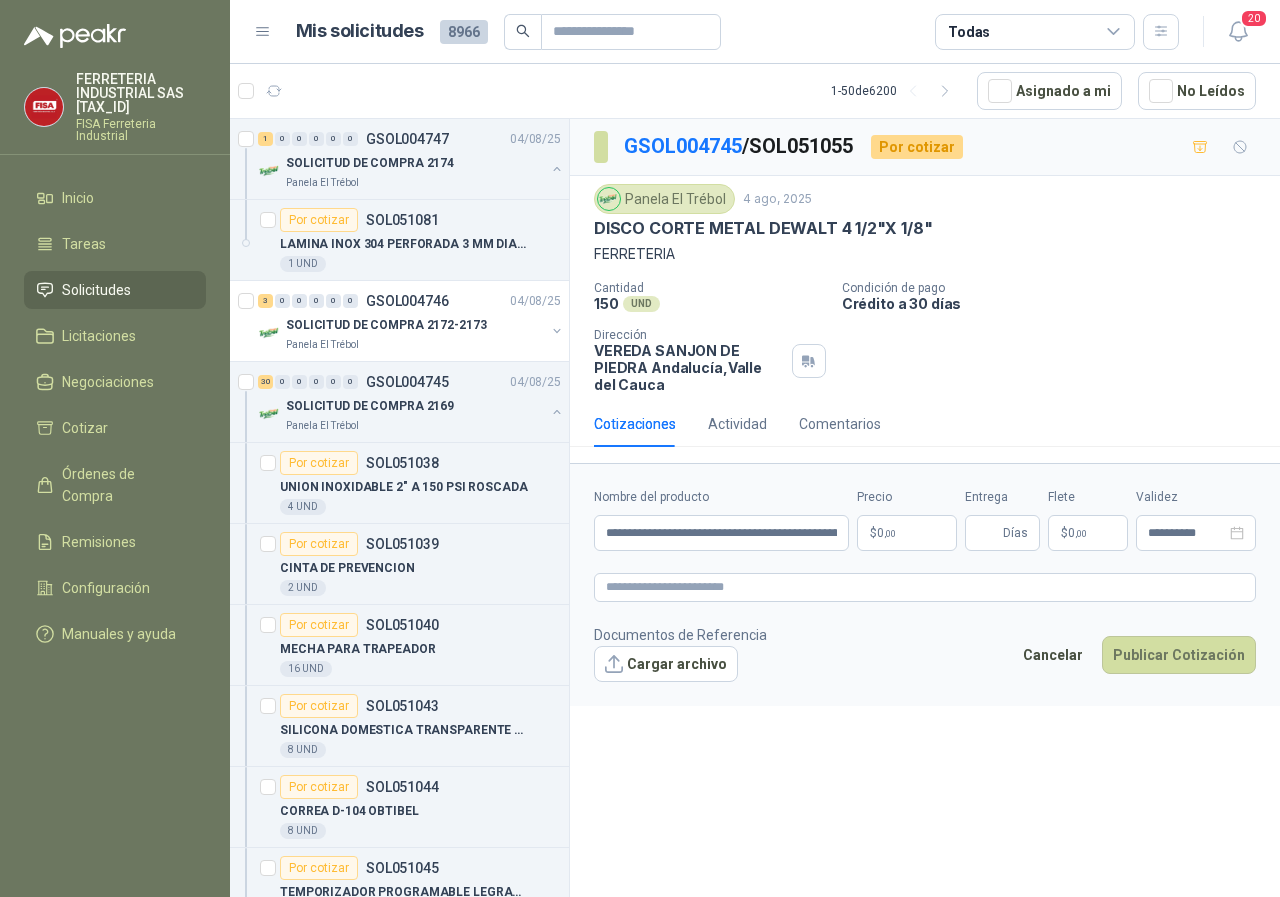 click on "$  0 ,00" at bounding box center (907, 533) 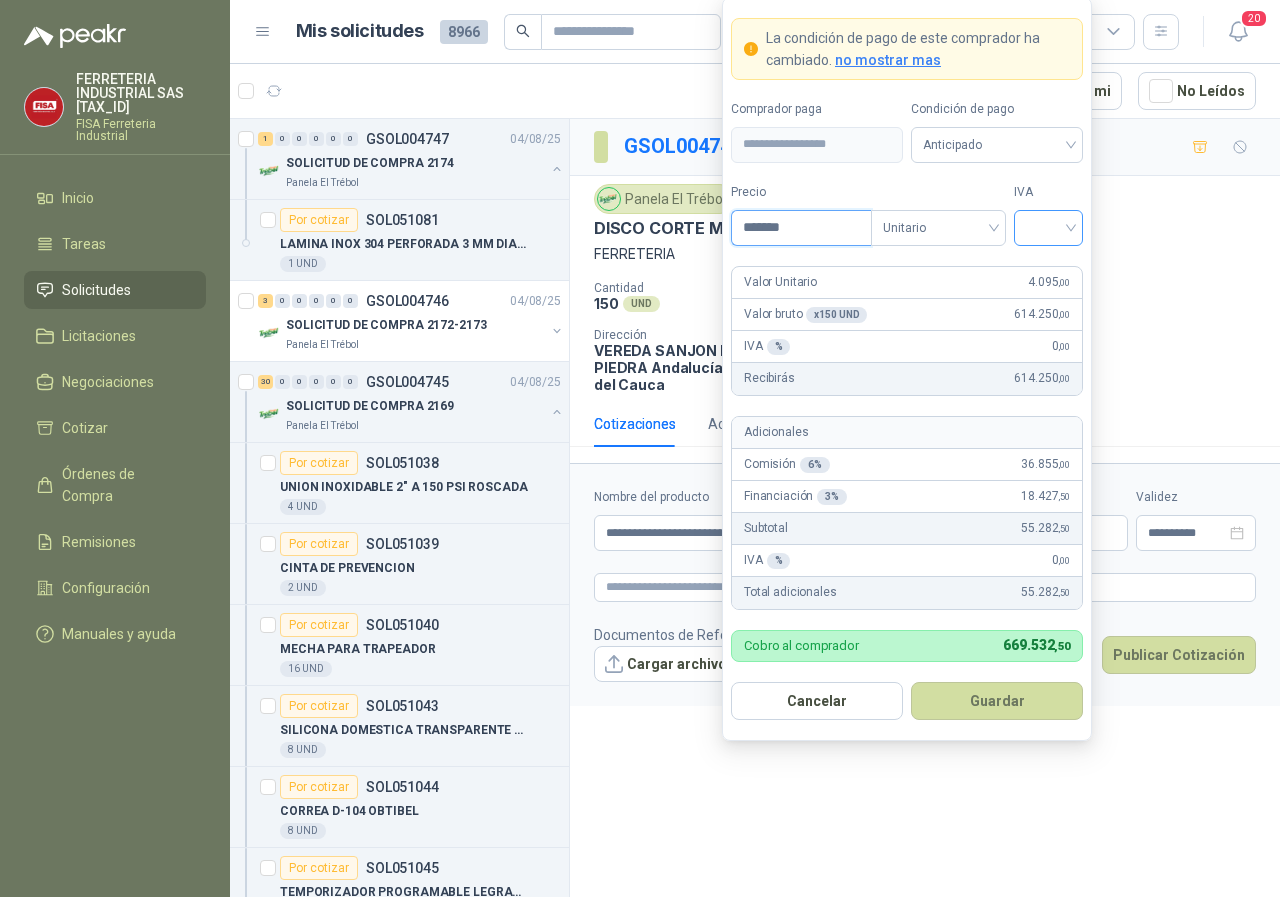 type on "*******" 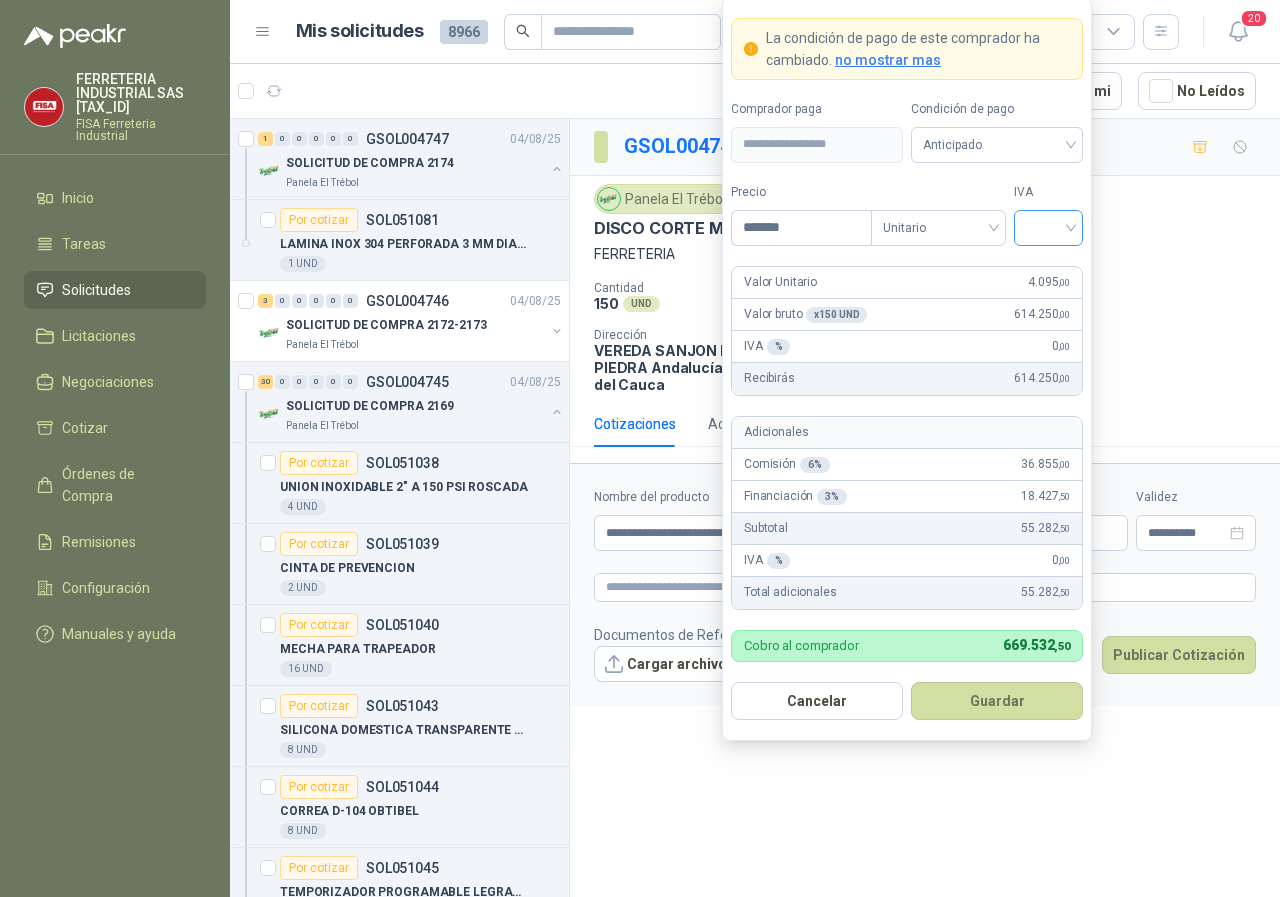 click at bounding box center [1048, 226] 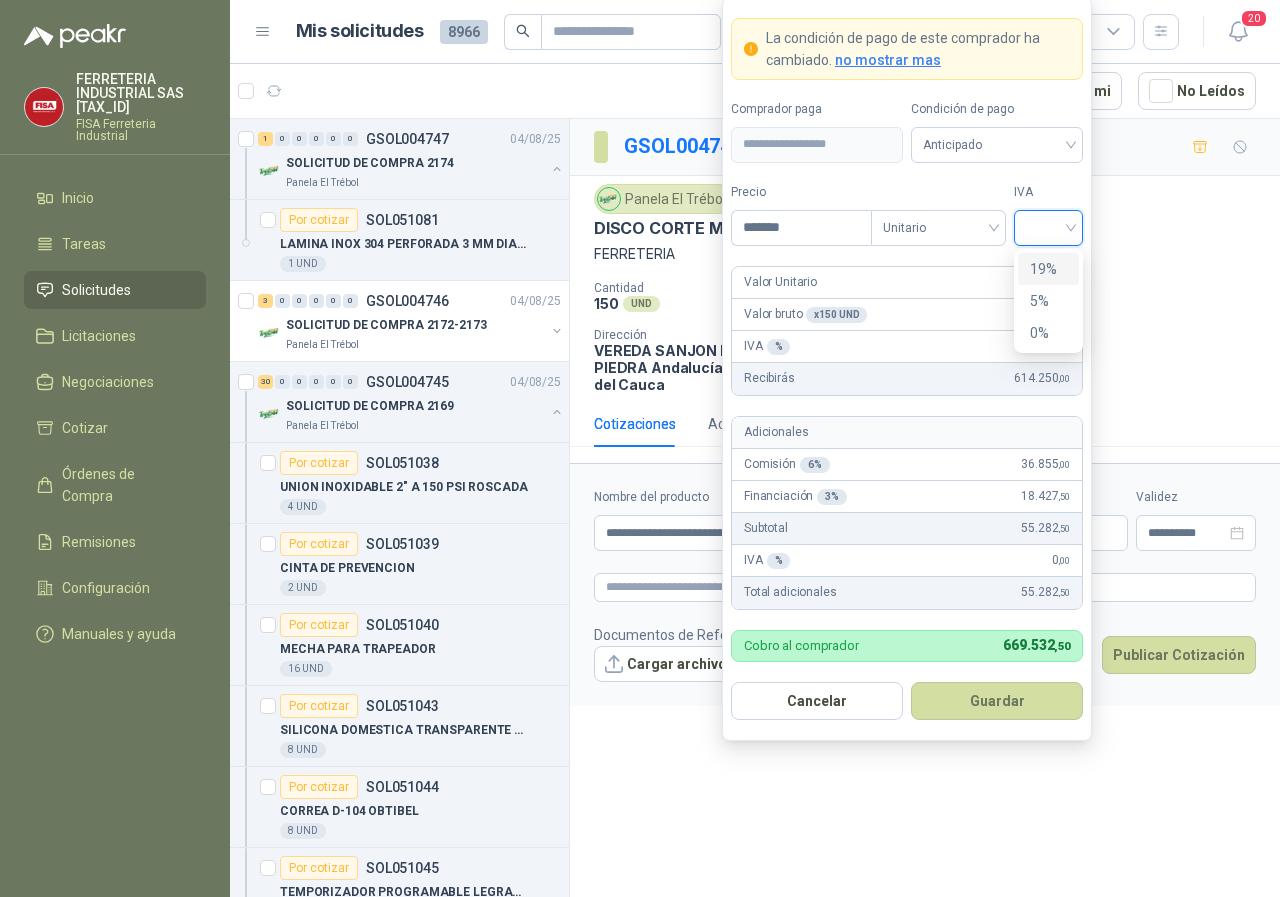 click on "19%" at bounding box center (1048, 269) 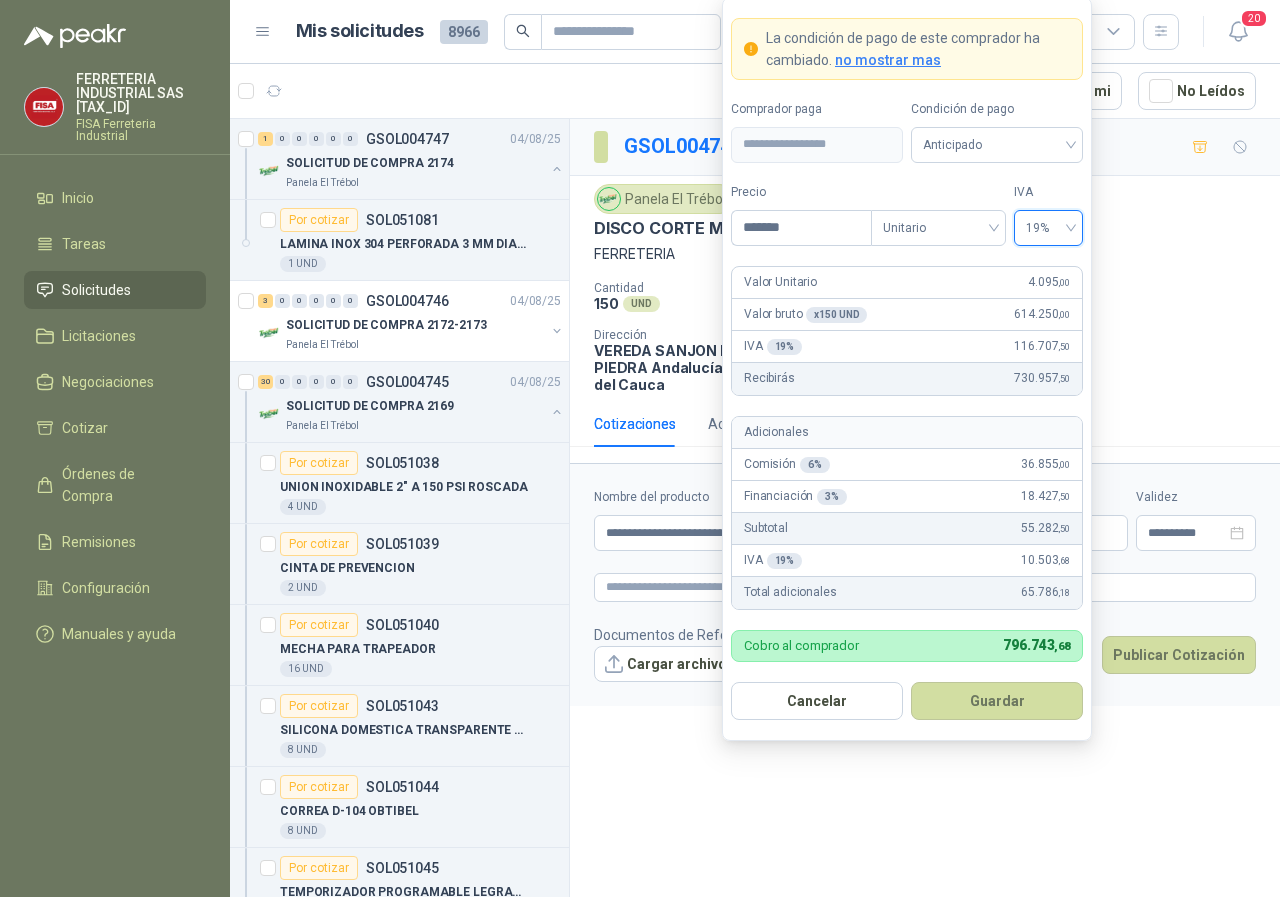 drag, startPoint x: 989, startPoint y: 693, endPoint x: 932, endPoint y: 673, distance: 60.40695 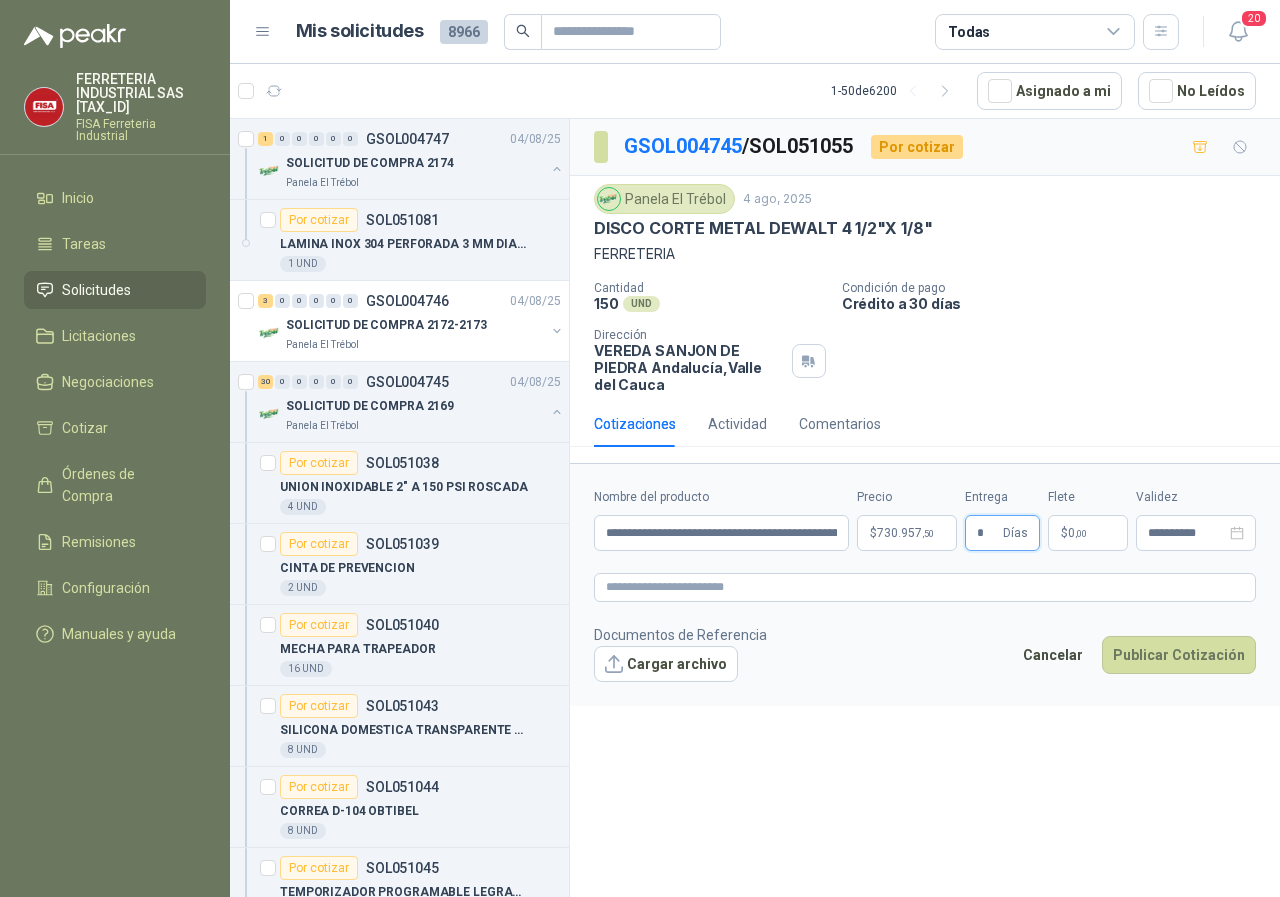 type on "*" 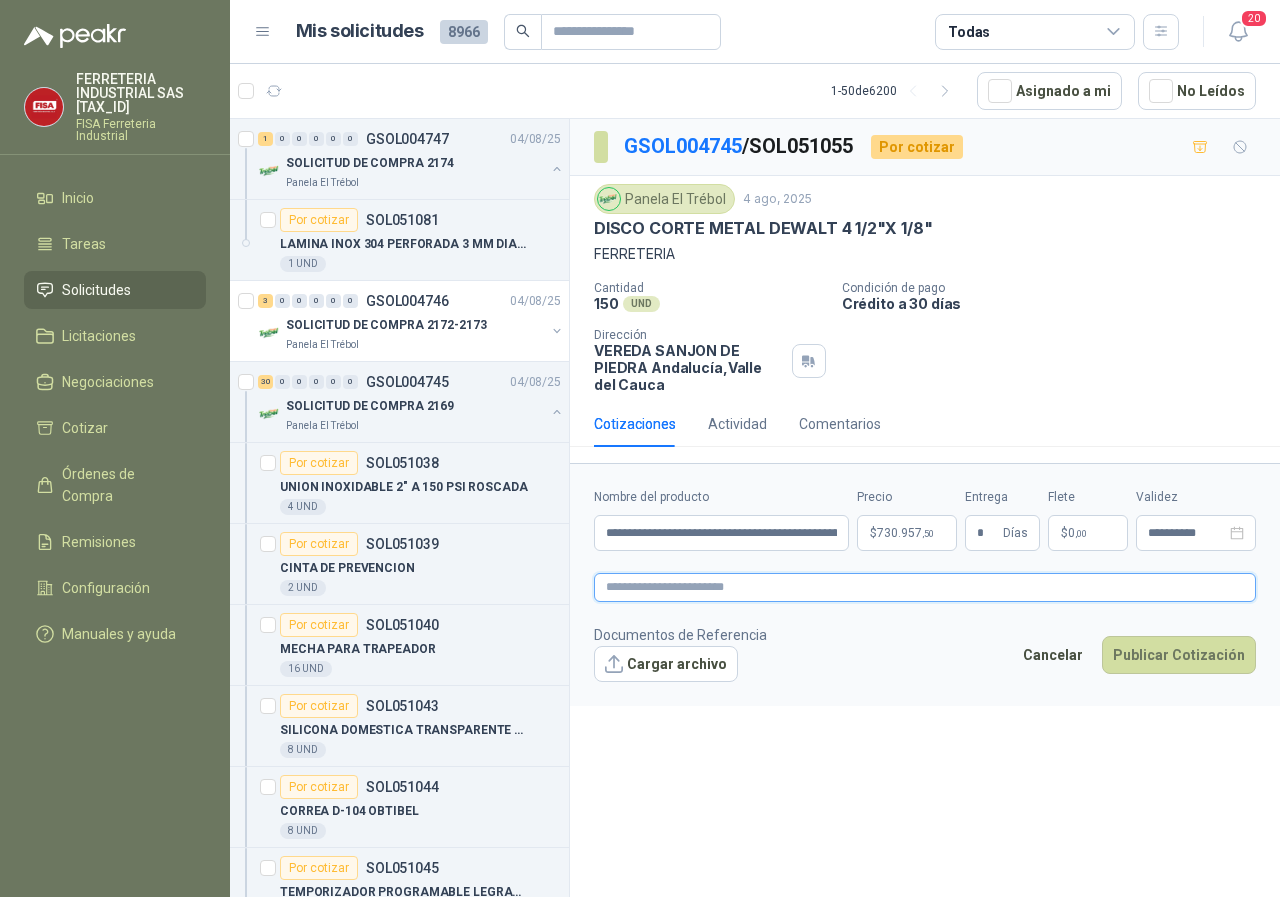 paste on "**********" 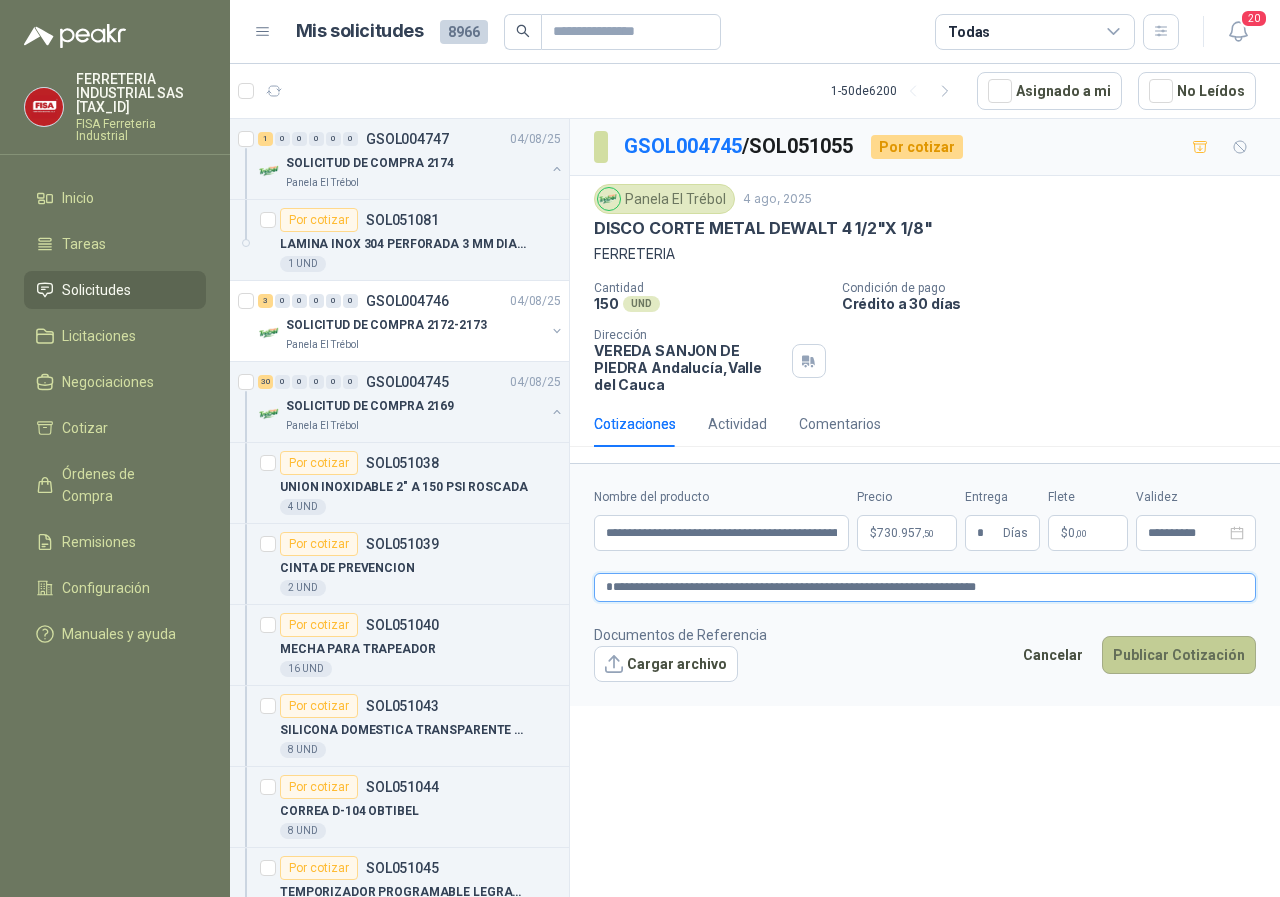 type on "**********" 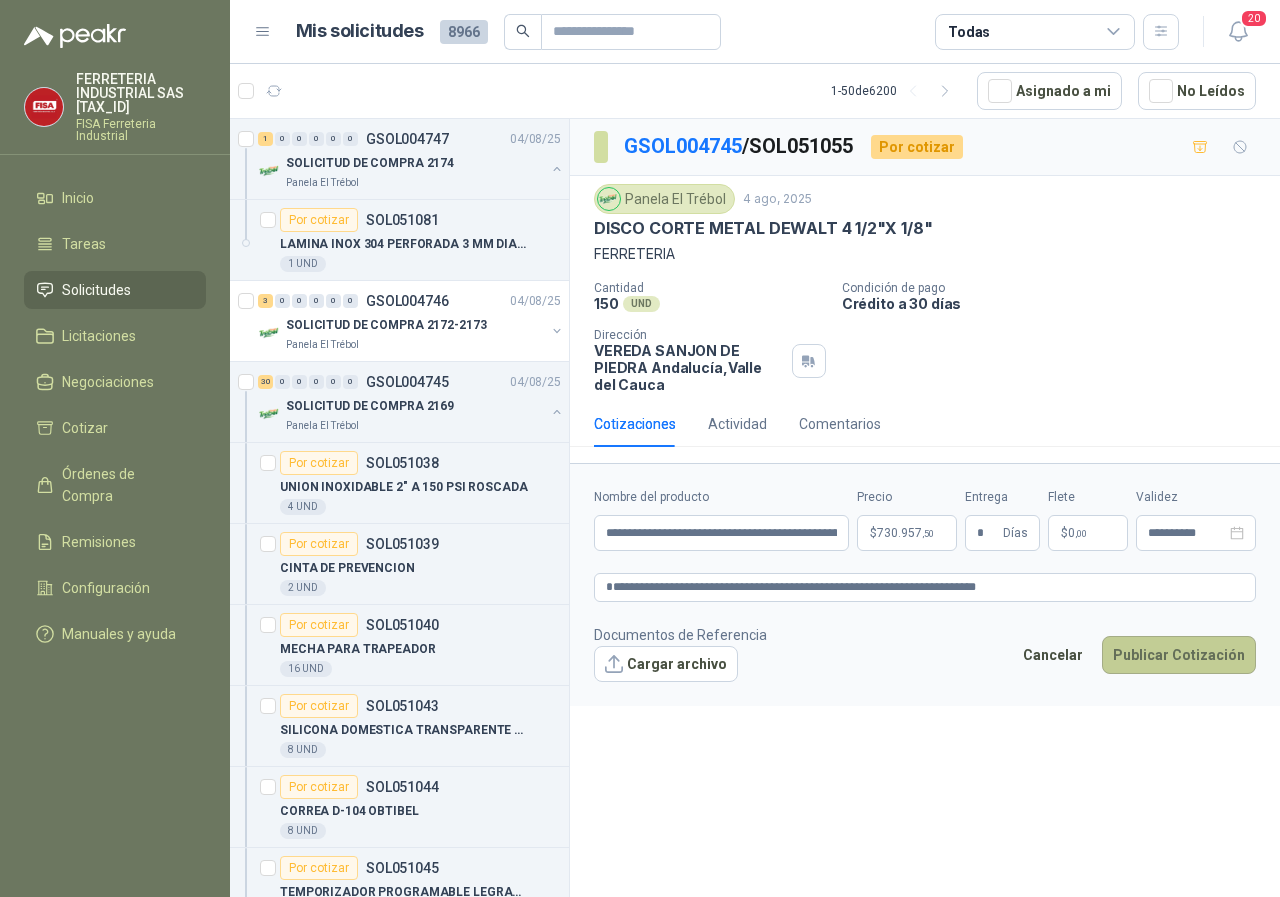 click on "Publicar Cotización" at bounding box center [1179, 655] 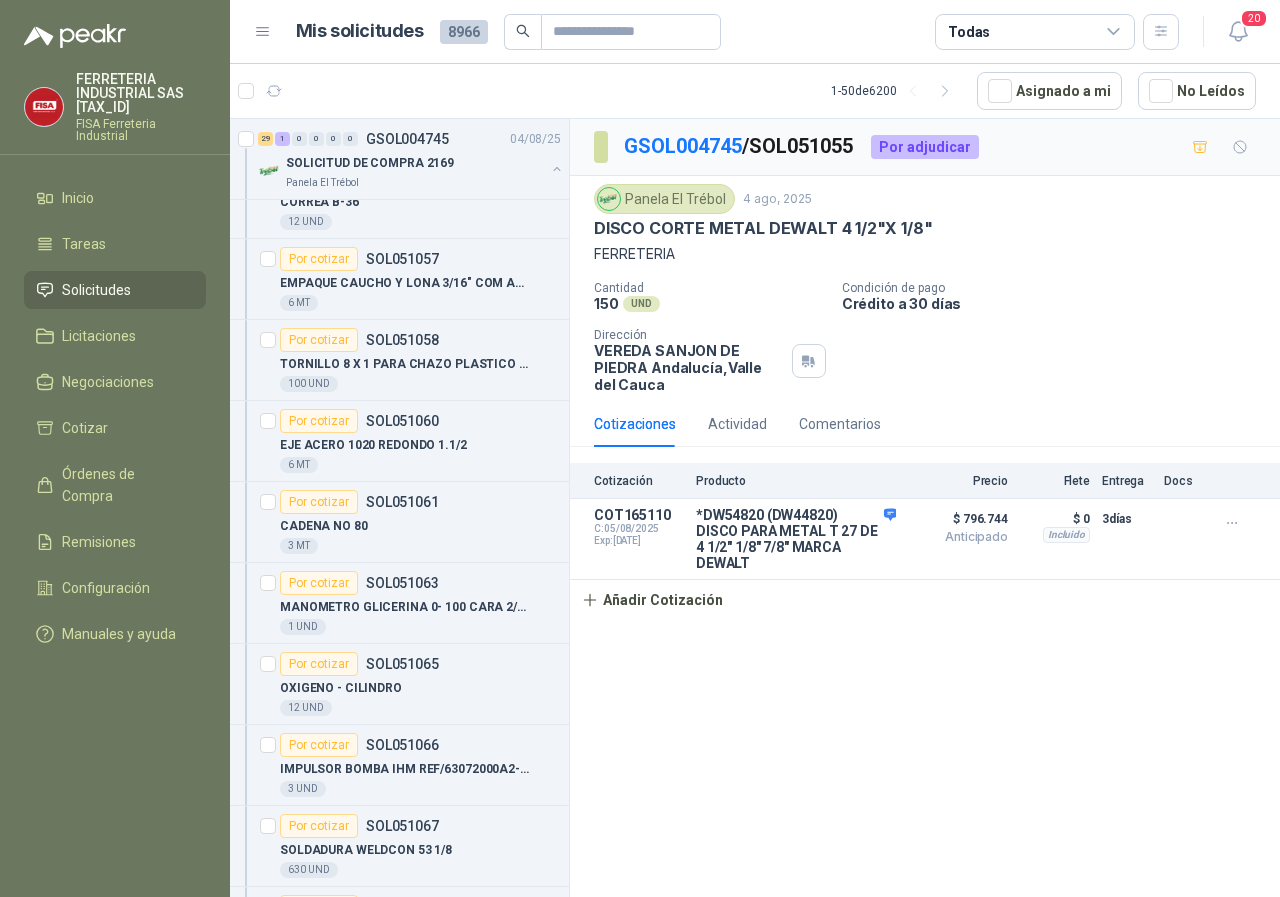 scroll, scrollTop: 1600, scrollLeft: 0, axis: vertical 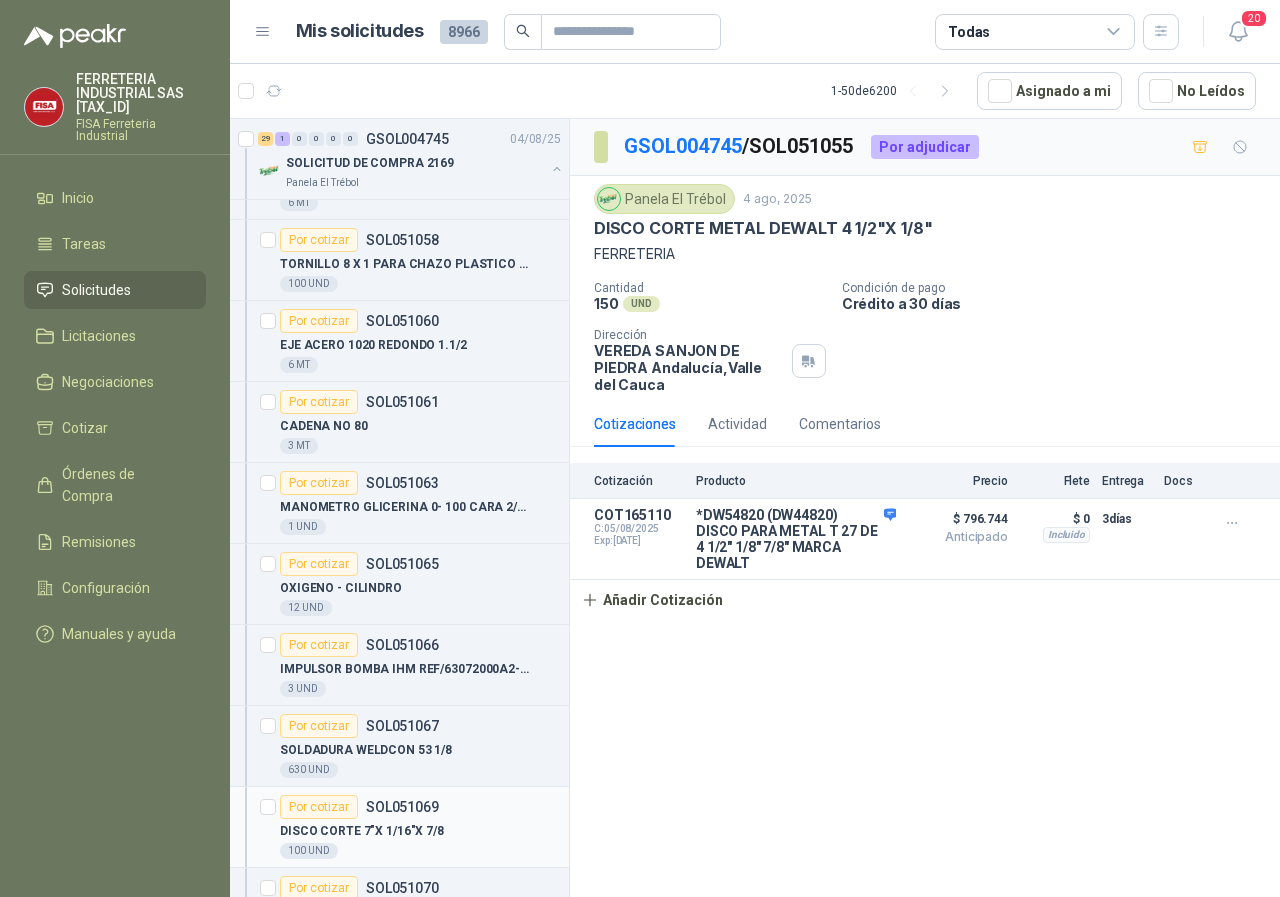 click on "Por cotizar" at bounding box center [319, 807] 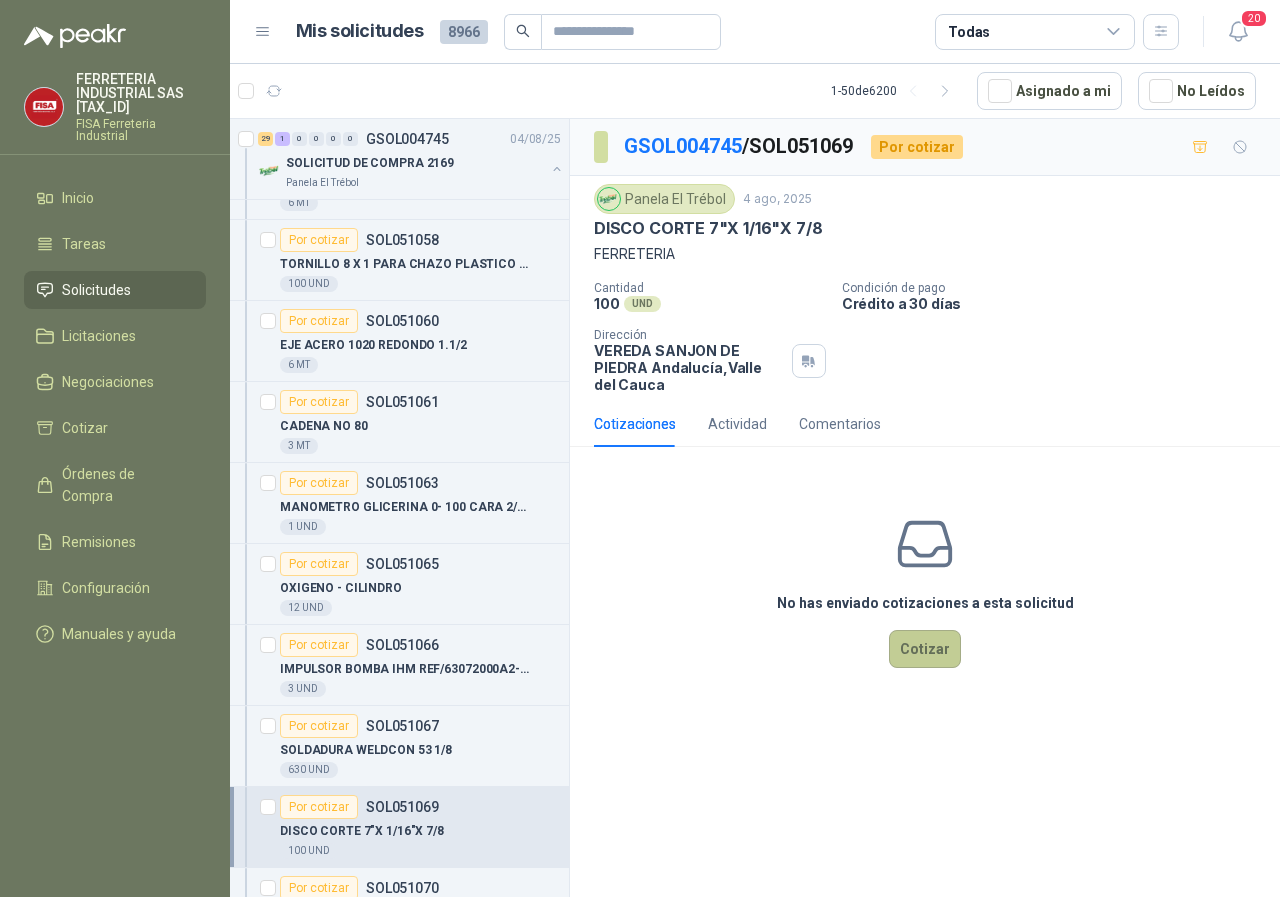 click on "Cotizar" at bounding box center (925, 649) 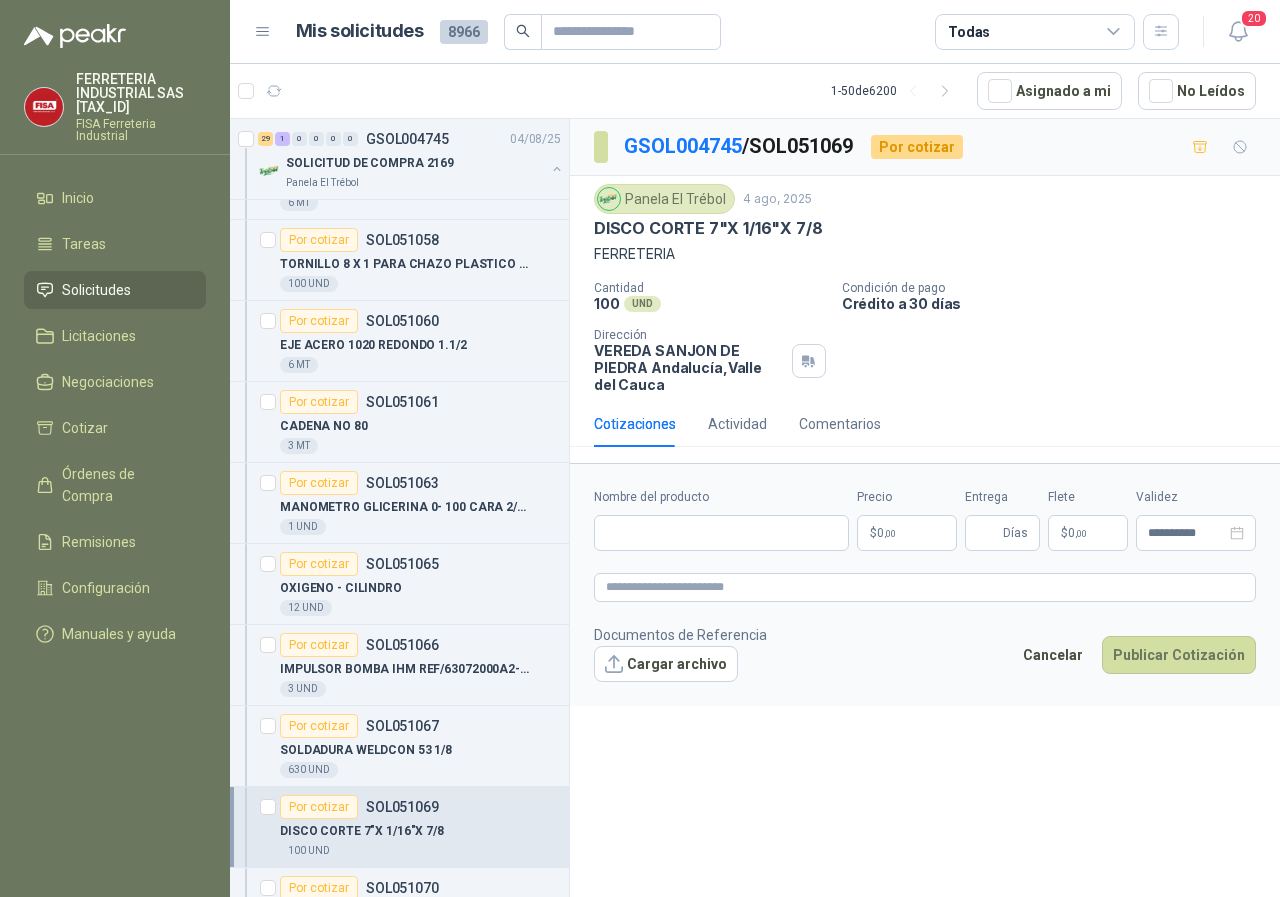 type 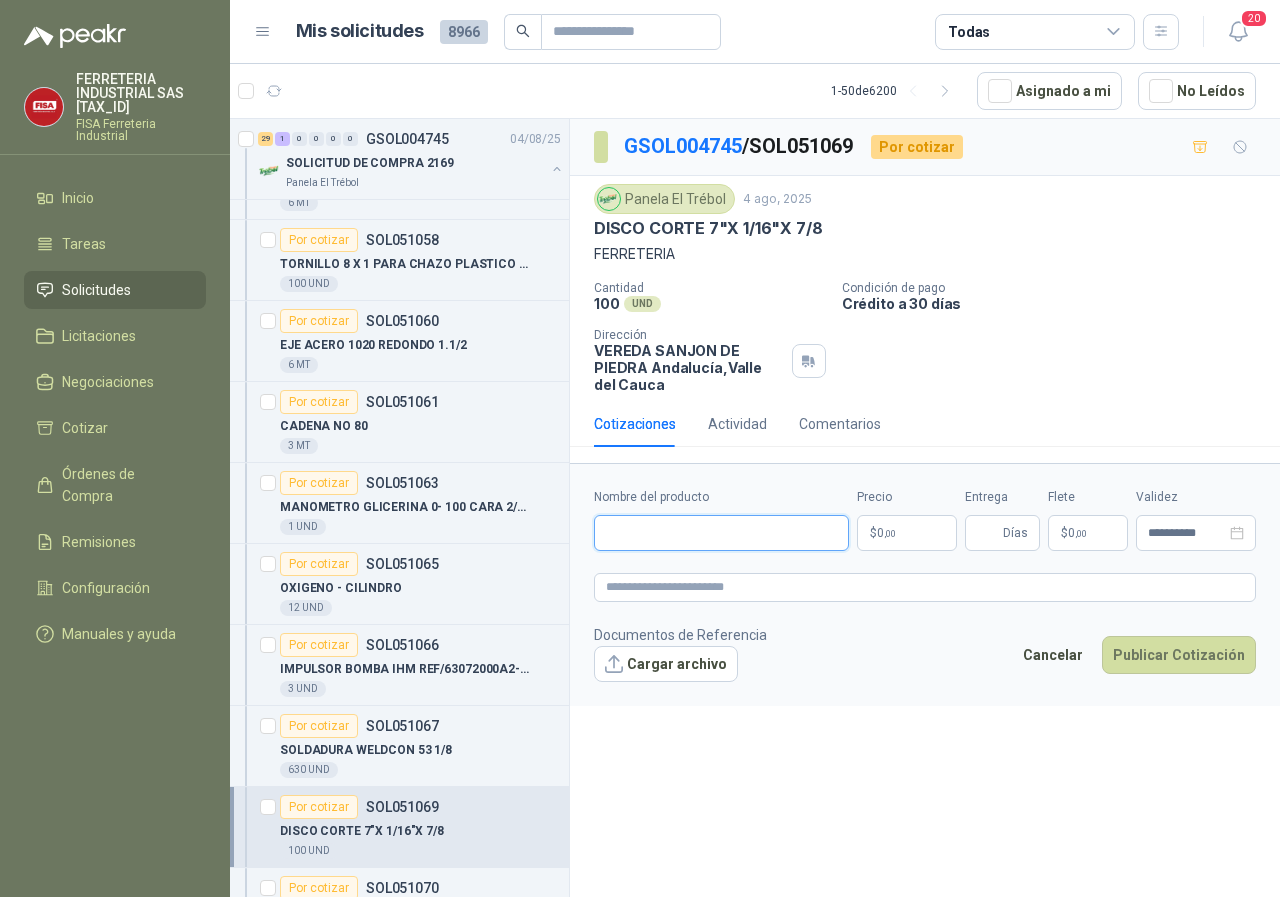 paste on "**********" 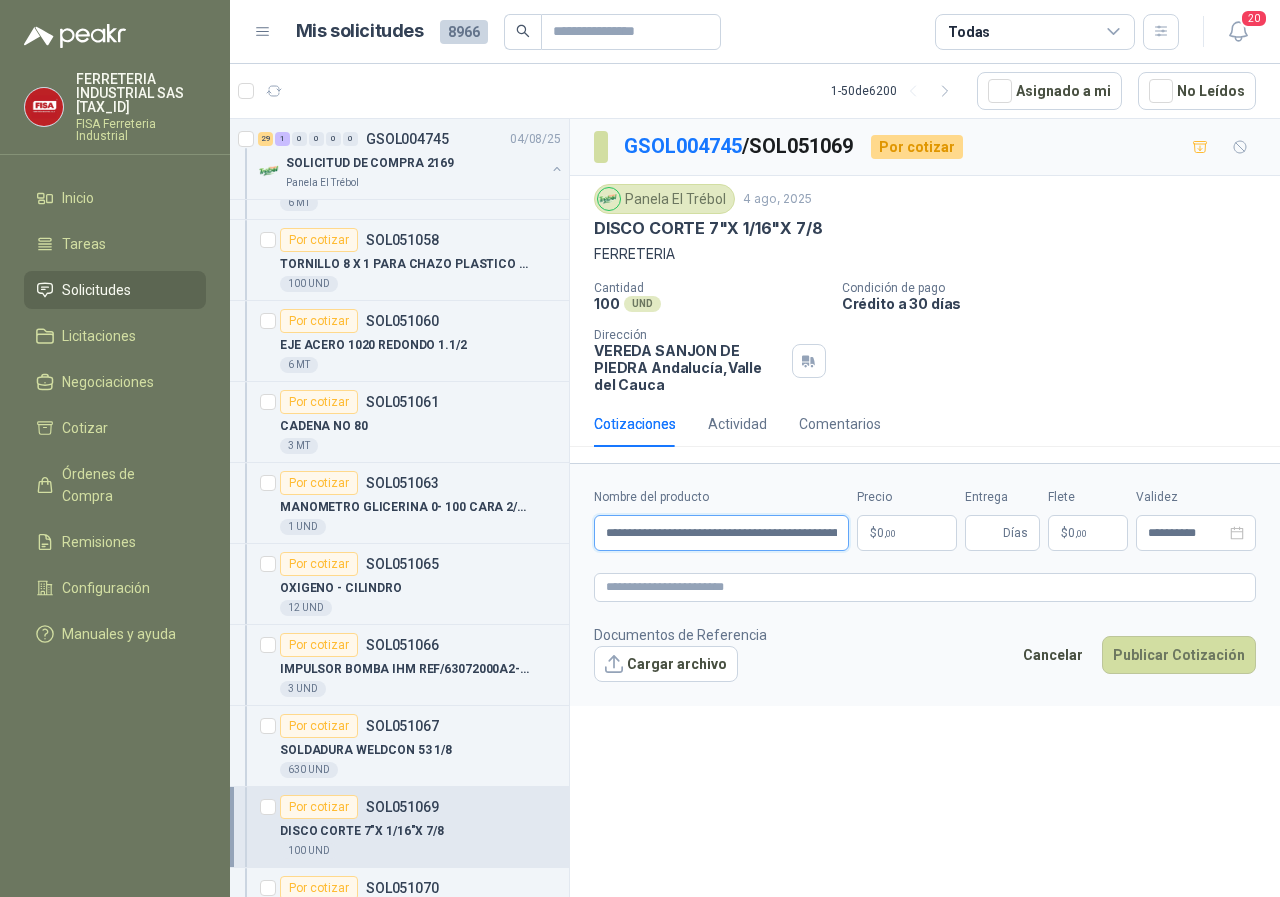 scroll, scrollTop: 0, scrollLeft: 160, axis: horizontal 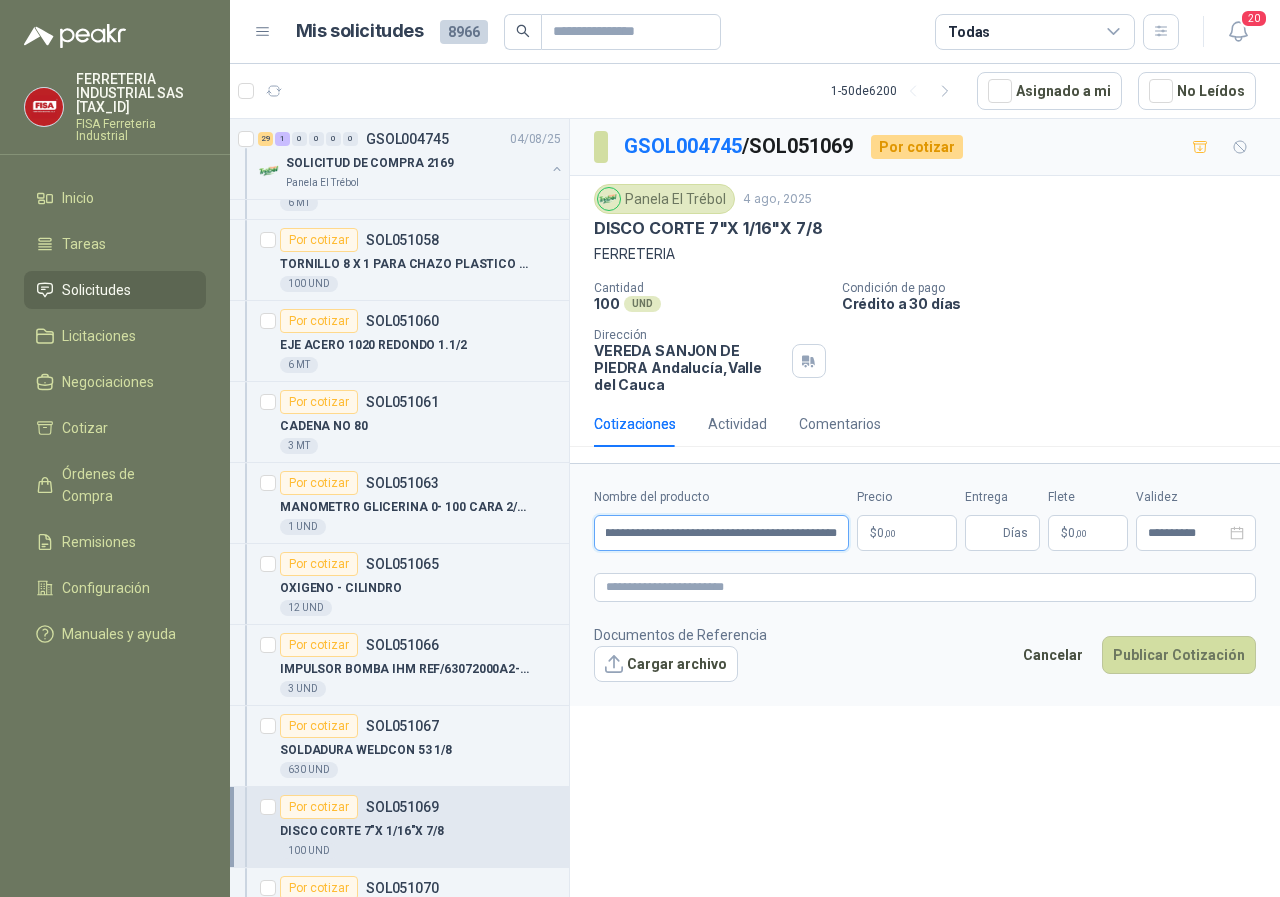 type on "**********" 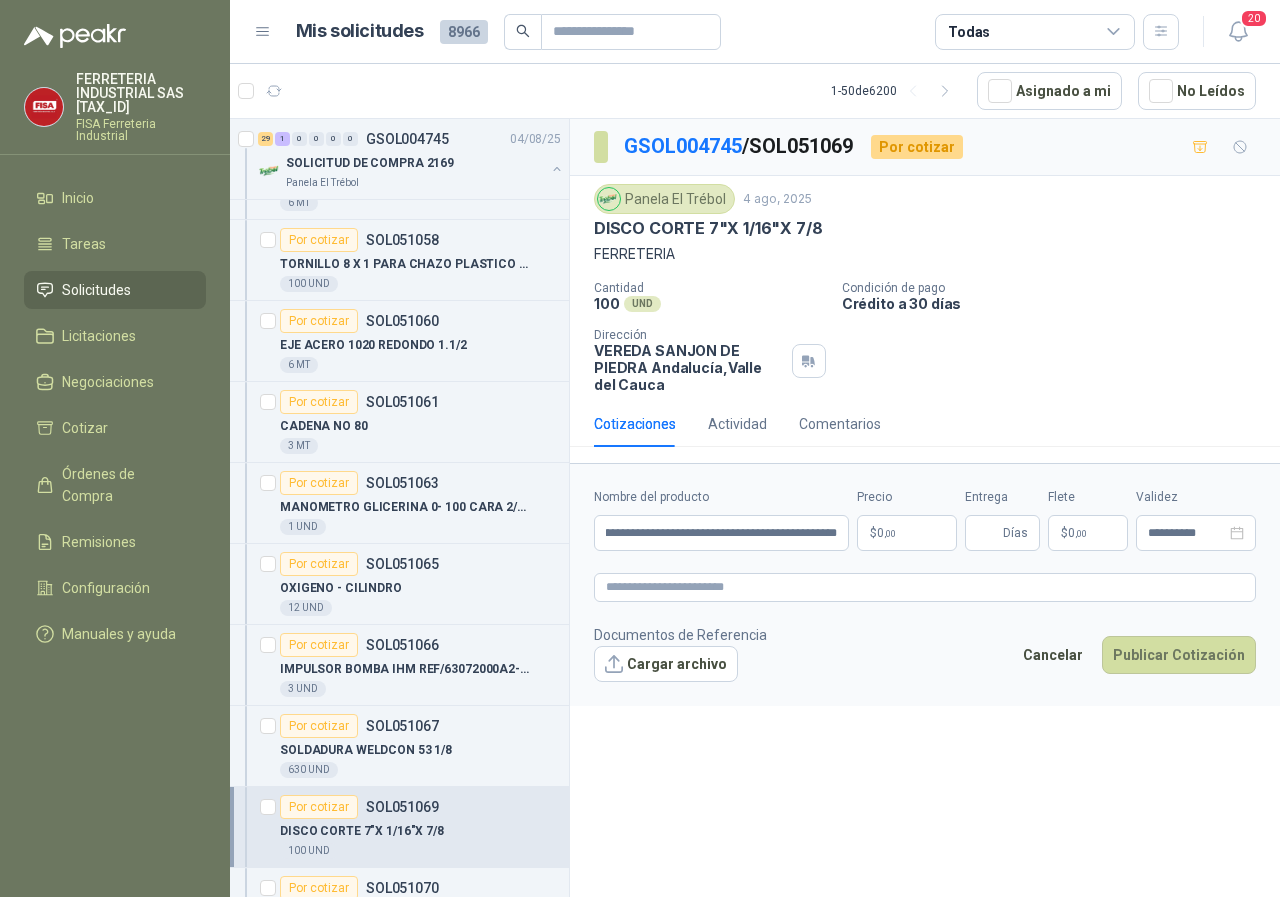 click on "FERRETERIA INDUSTRIAL SAS   [TAX_ID] FISA Ferreteria Industrial    Inicio   Tareas   Solicitudes   Licitaciones   Negociaciones   Cotizar   Órdenes de Compra   Remisiones   Configuración   Manuales y ayuda Mis solicitudes 8966 Todas 20 1 - 50  de  6200 Asignado a mi No Leídos 1   0   0   0   0   0   [PRODUCT_CODE] [DATE]   SOLICITUD DE COMPRA 2174 Panela El Trébol   Por cotizar [PRODUCT_CODE] LAMINA INOX 304 PERFORADA  3 MM DIAM. LA PERFOR. CALI.16(1.5 MM) DE 2 MTS DE LONG Y 1 MT DE ANCHO 1   UND  3   0   0   0   0   0   [PRODUCT_CODE] [DATE]   SOLICITUD DE COMPRA 2172-2173 Panela El Trébol   29   1   0   0   0   0   [PRODUCT_CODE] [DATE]   SOLICITUD DE COMPRA 2169 Panela El Trébol   Por cotizar [PRODUCT_CODE] UNION INOXIDABLE 2" A 150 PSI ROSCADA    4   UND  Por cotizar [PRODUCT_CODE] CINTA DE PREVENCION                      2   UND  Por cotizar [PRODUCT_CODE] MECHA PARA TRAPEADOR 16   UND  Por cotizar [PRODUCT_CODE] SILICONA DOMESTICA TRANSPARENTE SANISIL  8   UND  Por cotizar [PRODUCT_CODE] 8   UND  Por cotizar [PRODUCT_CODE] 2   2" at bounding box center [640, 448] 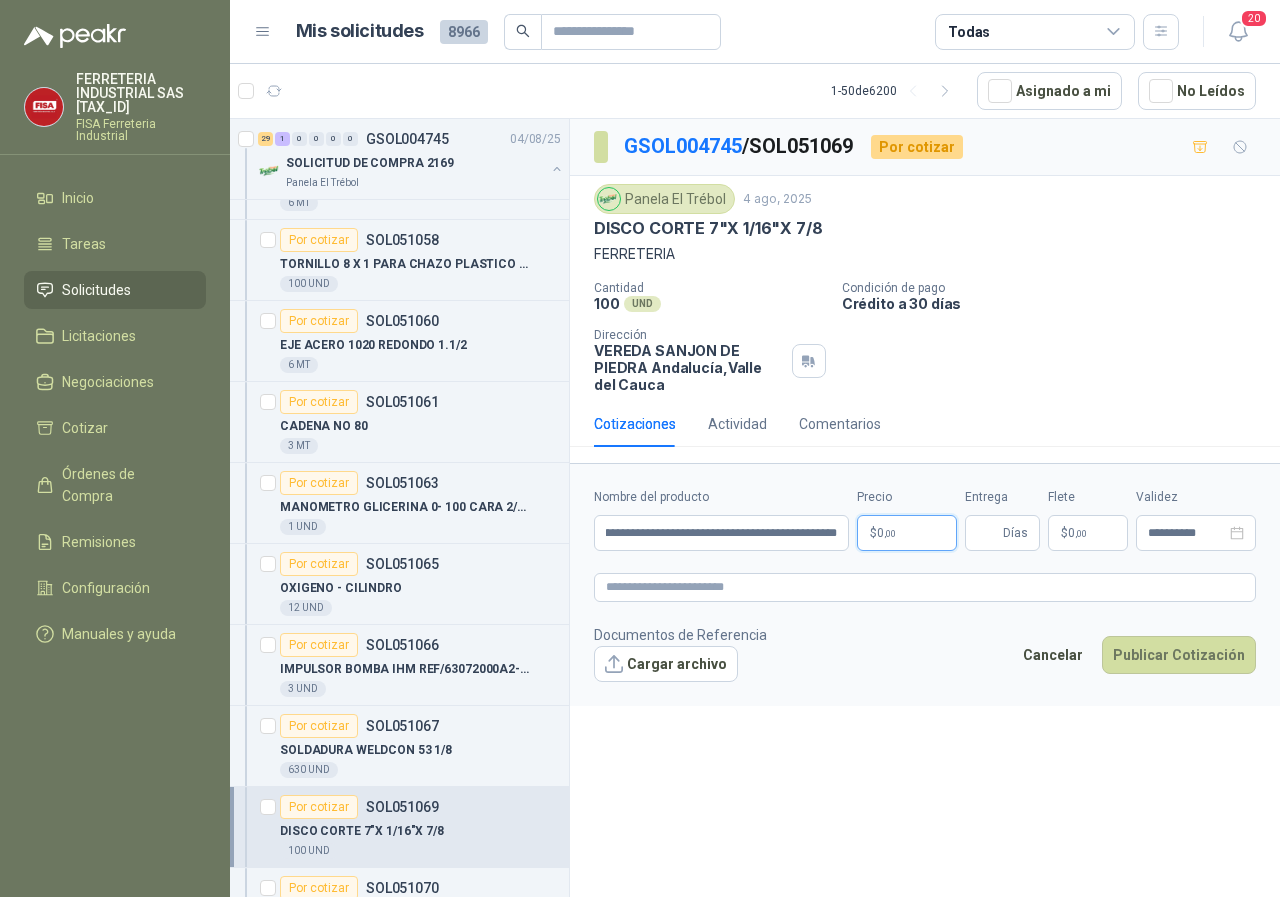 scroll, scrollTop: 0, scrollLeft: 0, axis: both 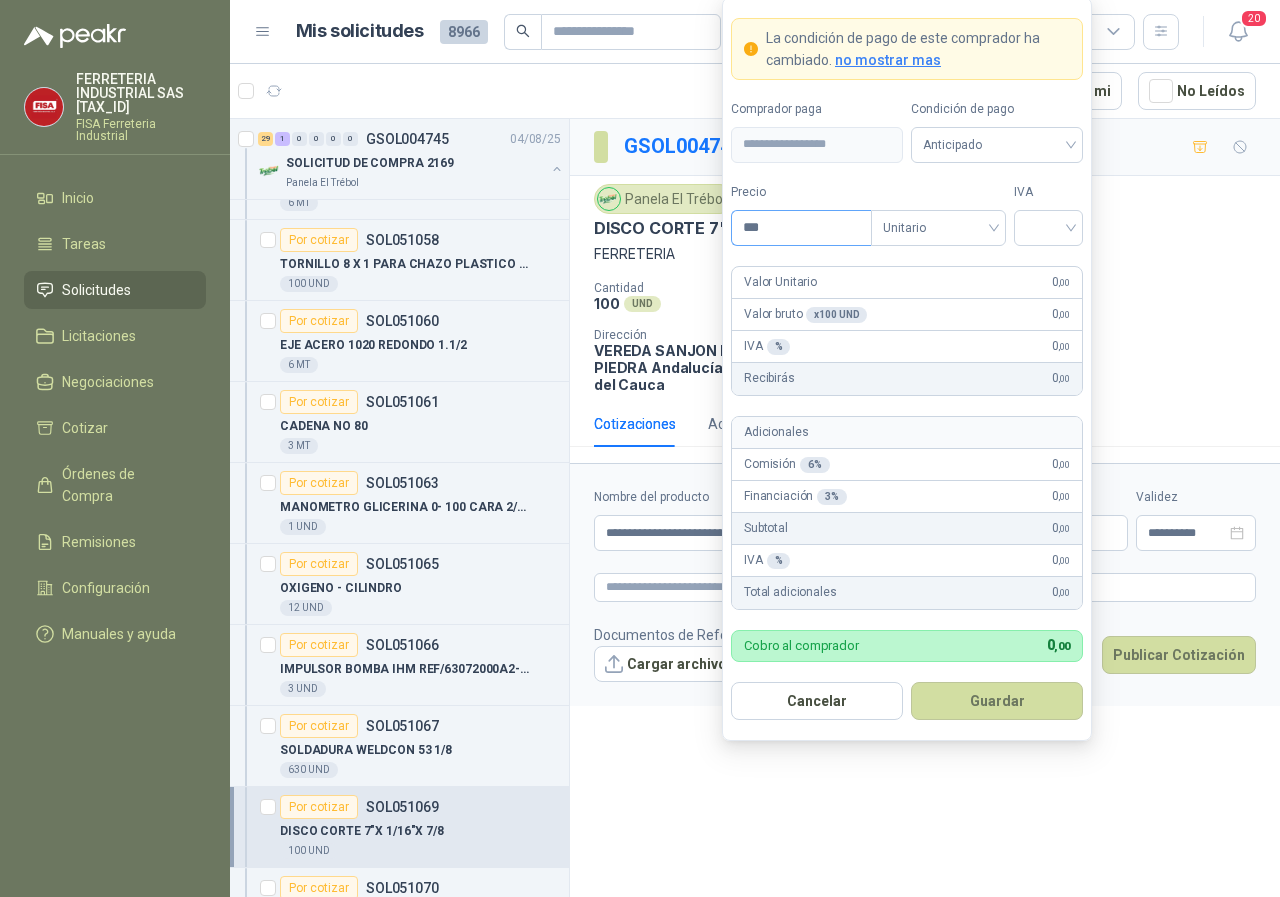 drag, startPoint x: 802, startPoint y: 228, endPoint x: 771, endPoint y: 224, distance: 31.257 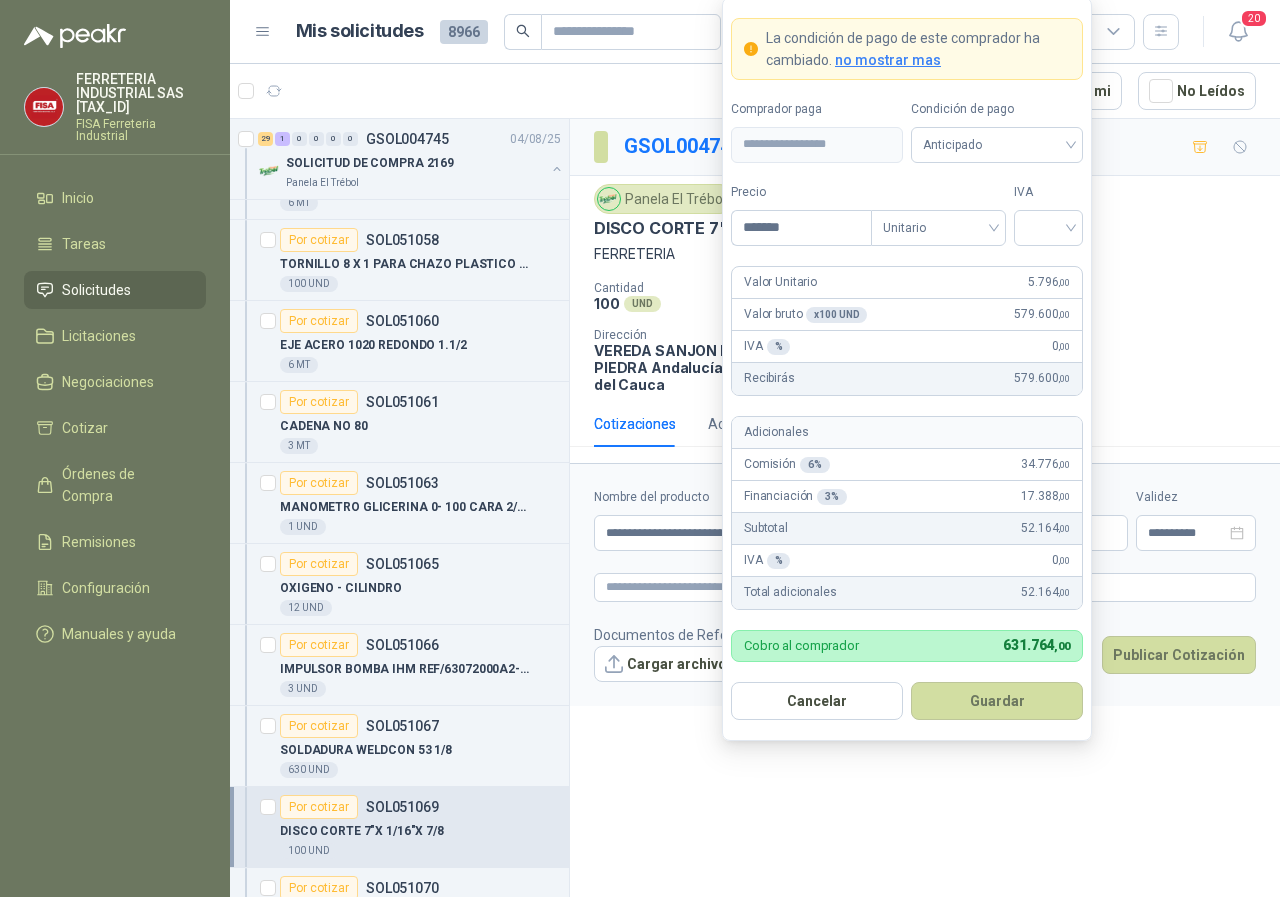 type on "*******" 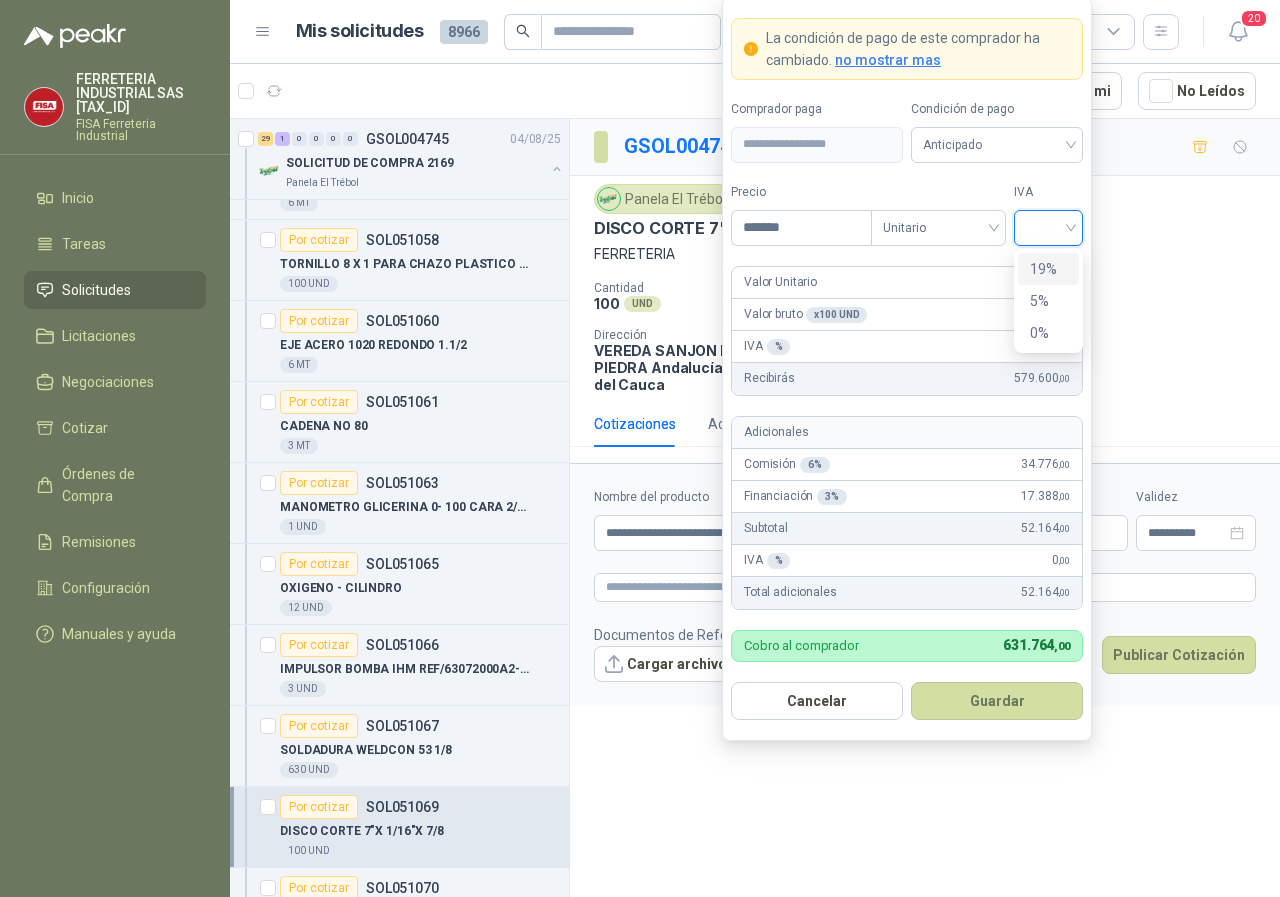 click at bounding box center [1048, 226] 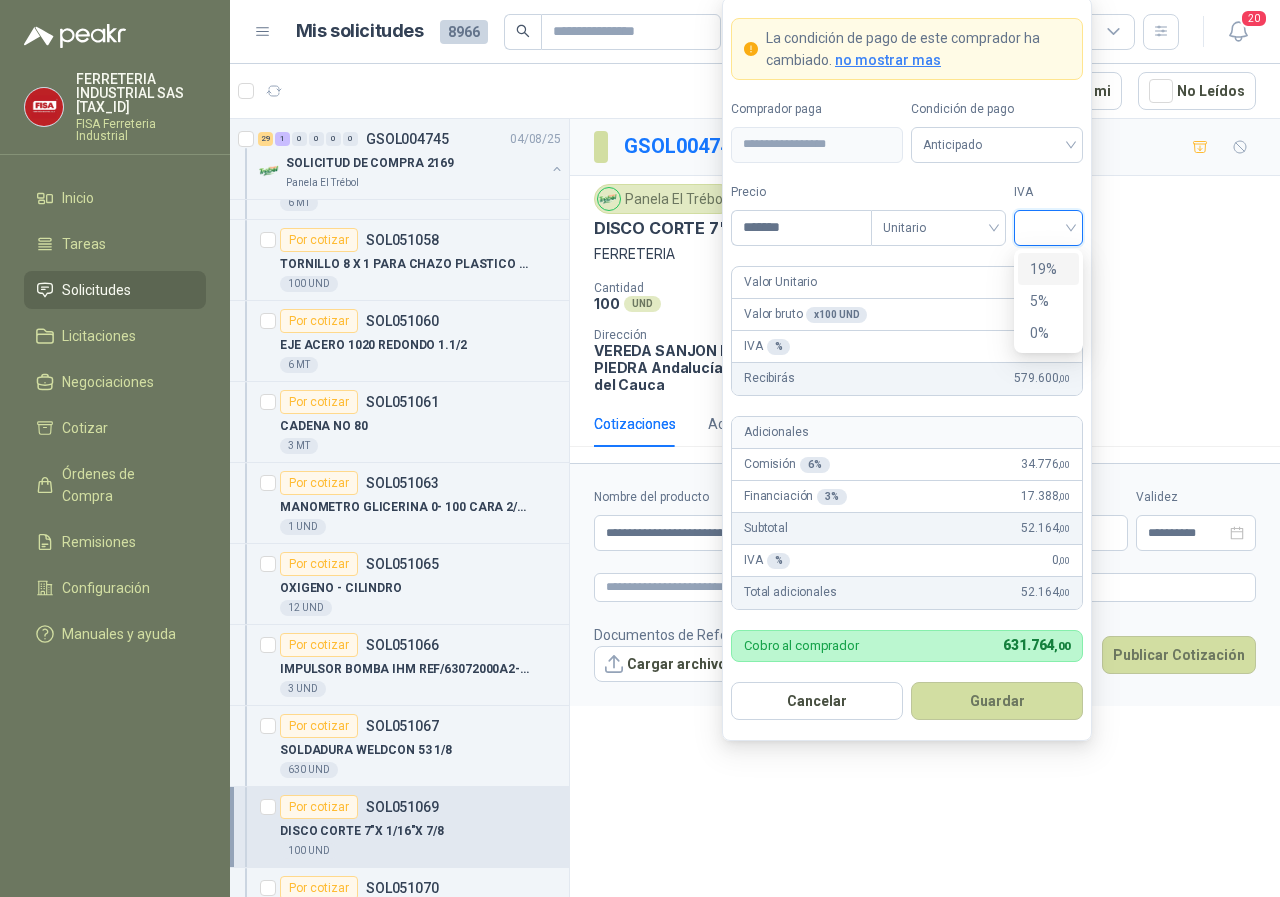 click on "19%" at bounding box center [1048, 269] 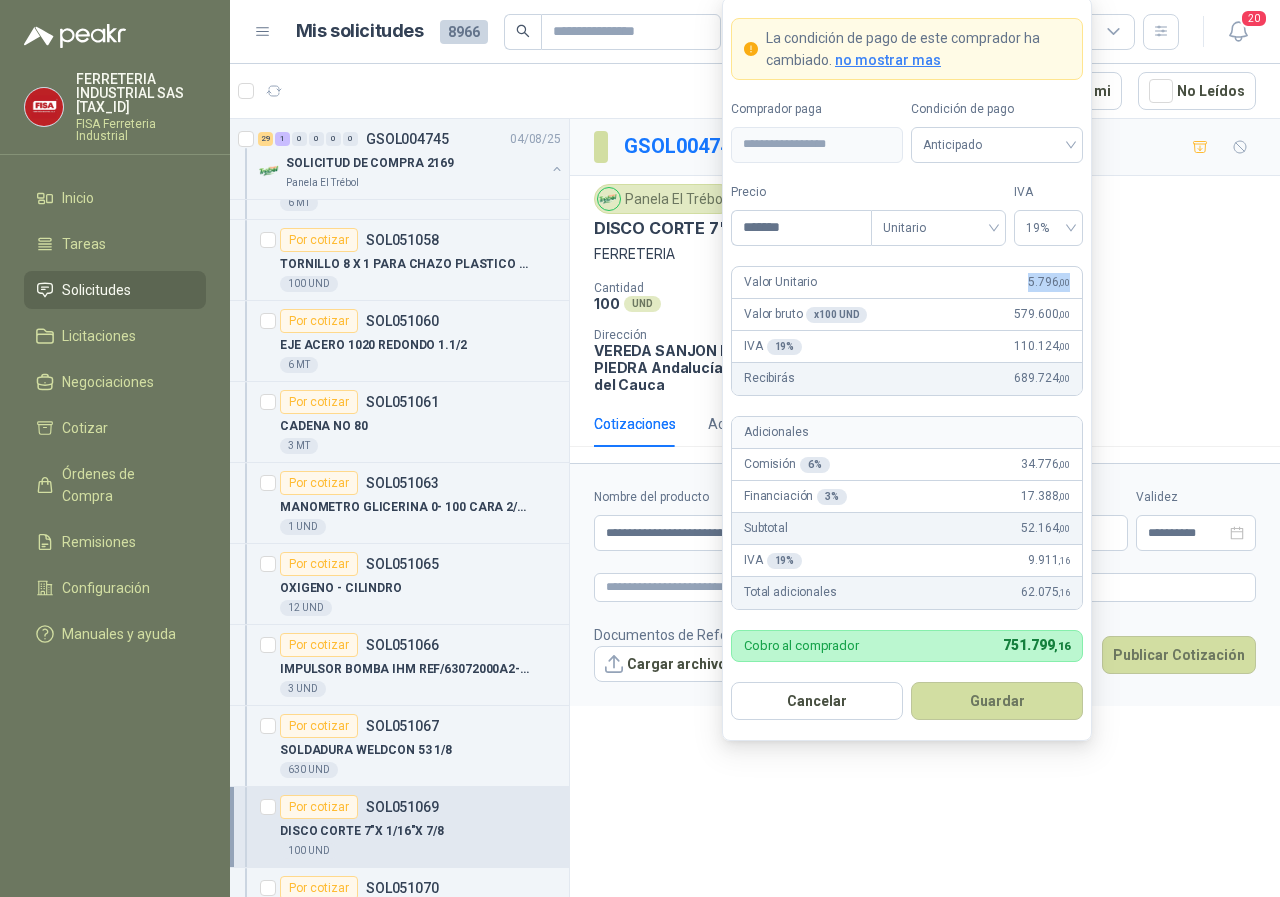drag, startPoint x: 982, startPoint y: 705, endPoint x: 885, endPoint y: 671, distance: 102.78619 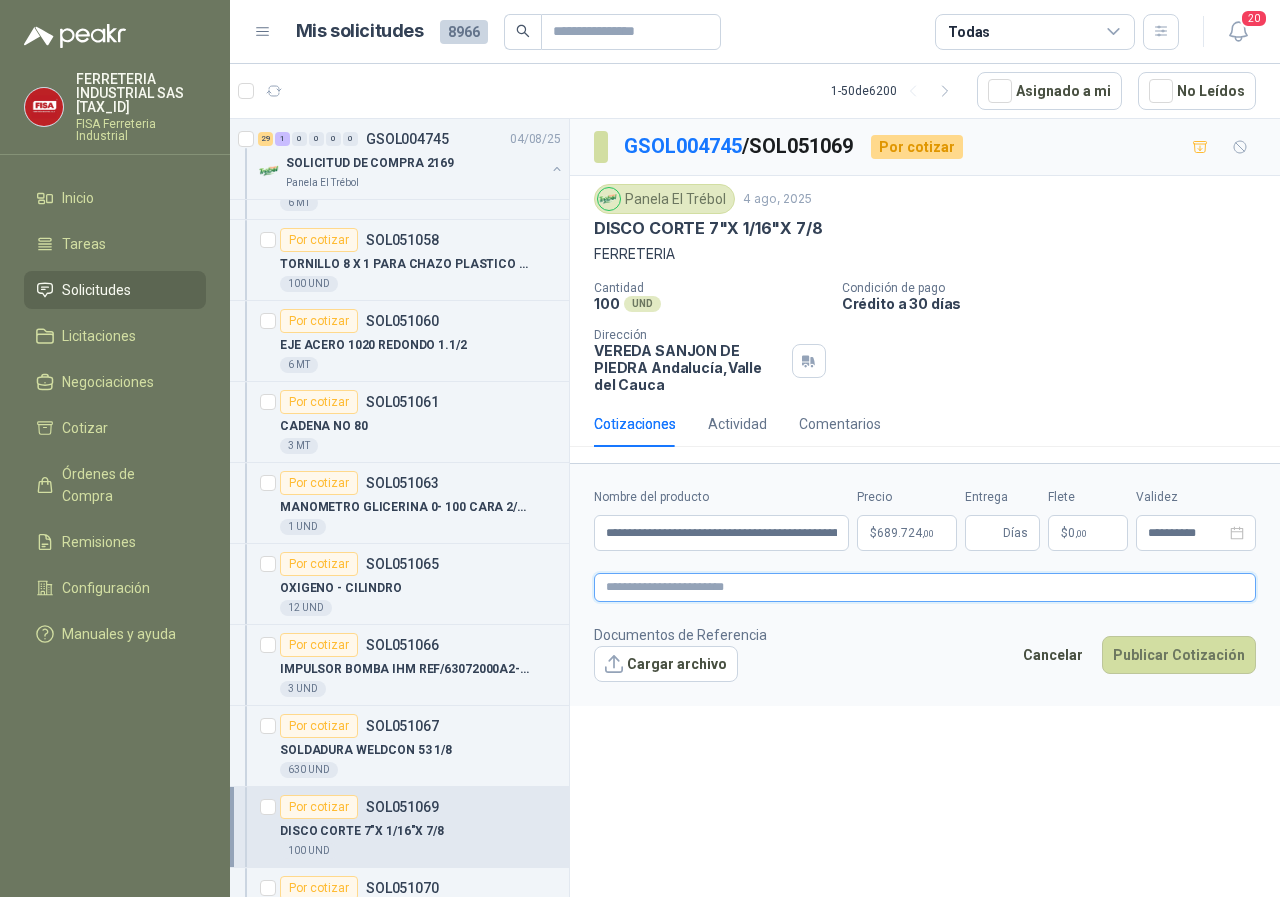 paste on "**********" 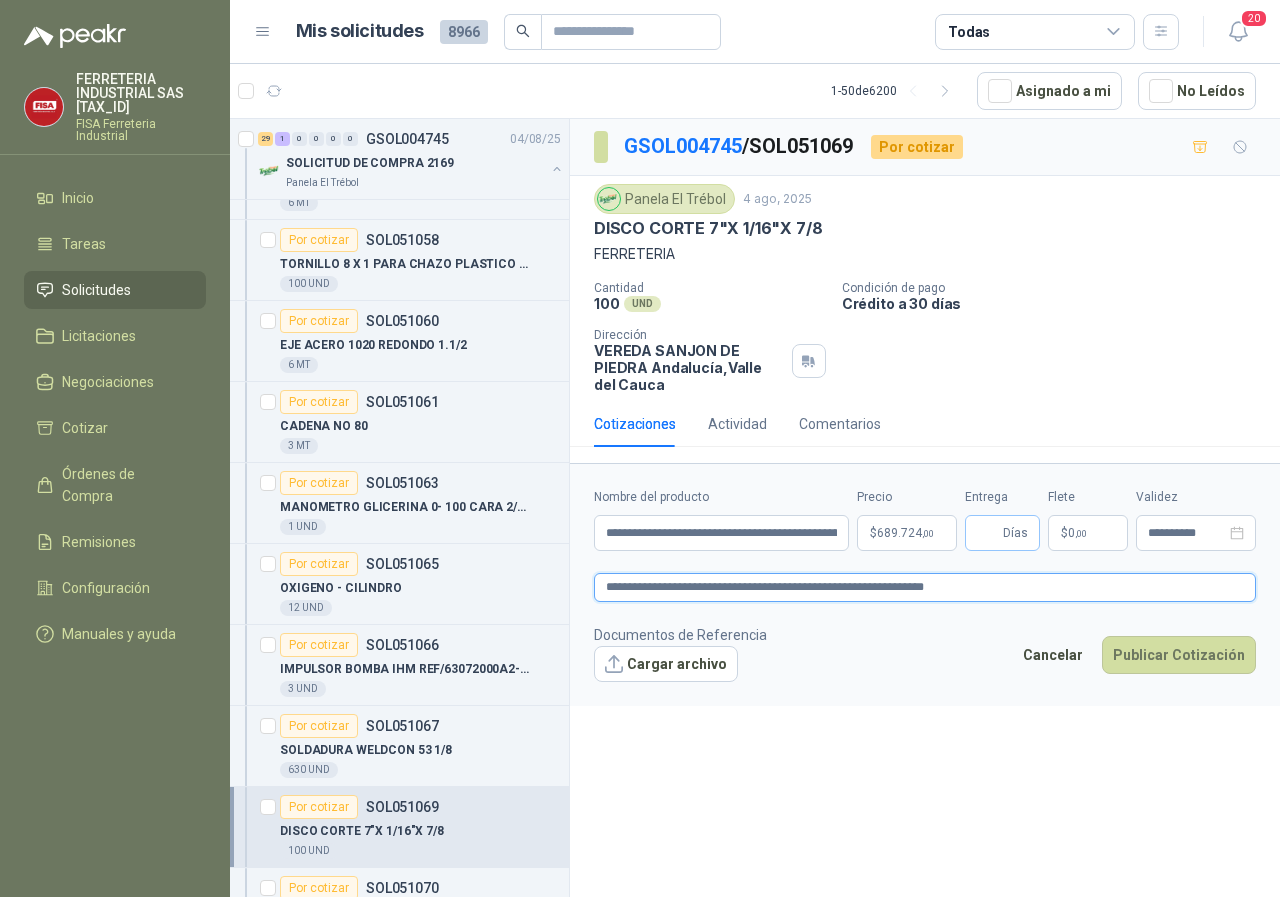 type on "**********" 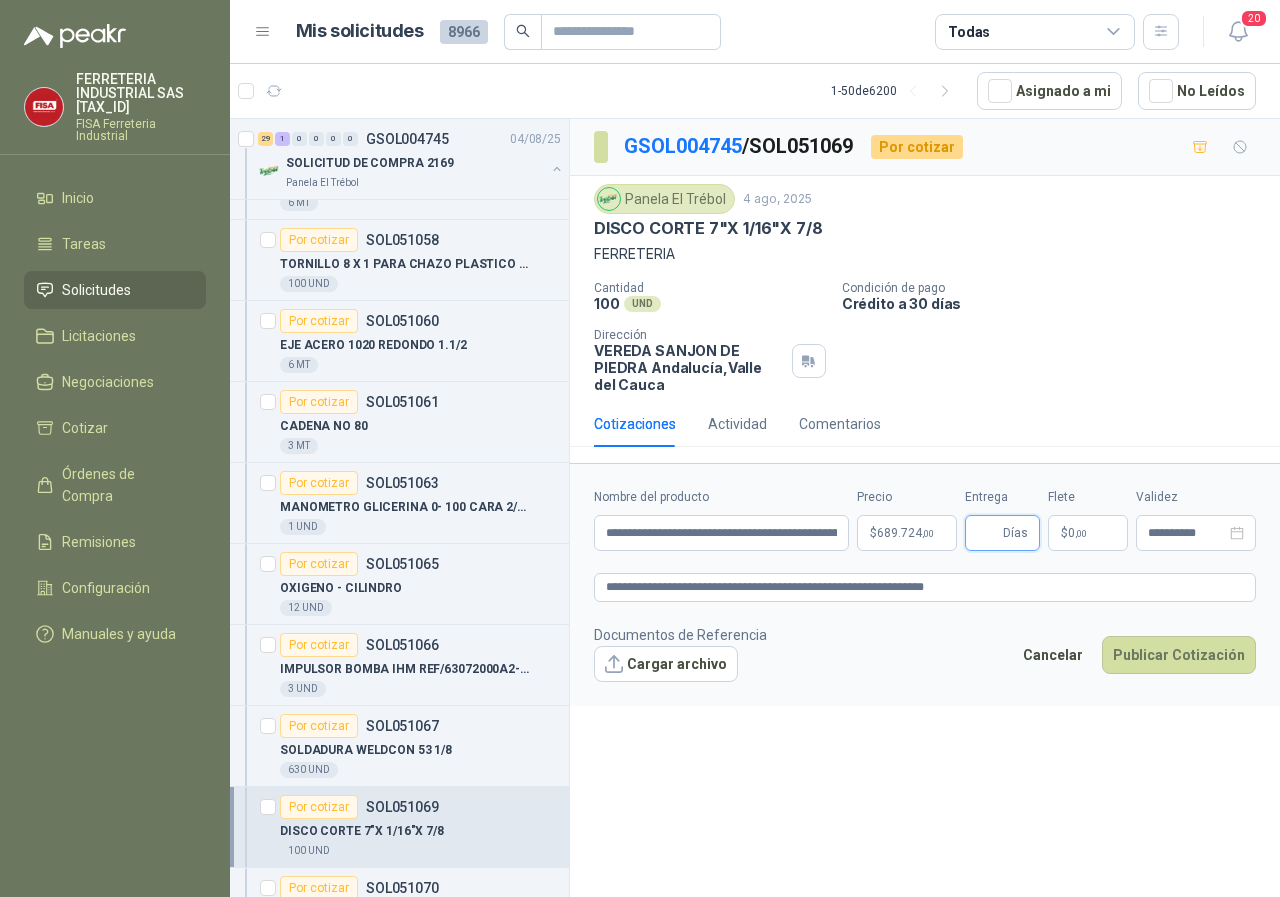 click on "Entrega" at bounding box center [988, 533] 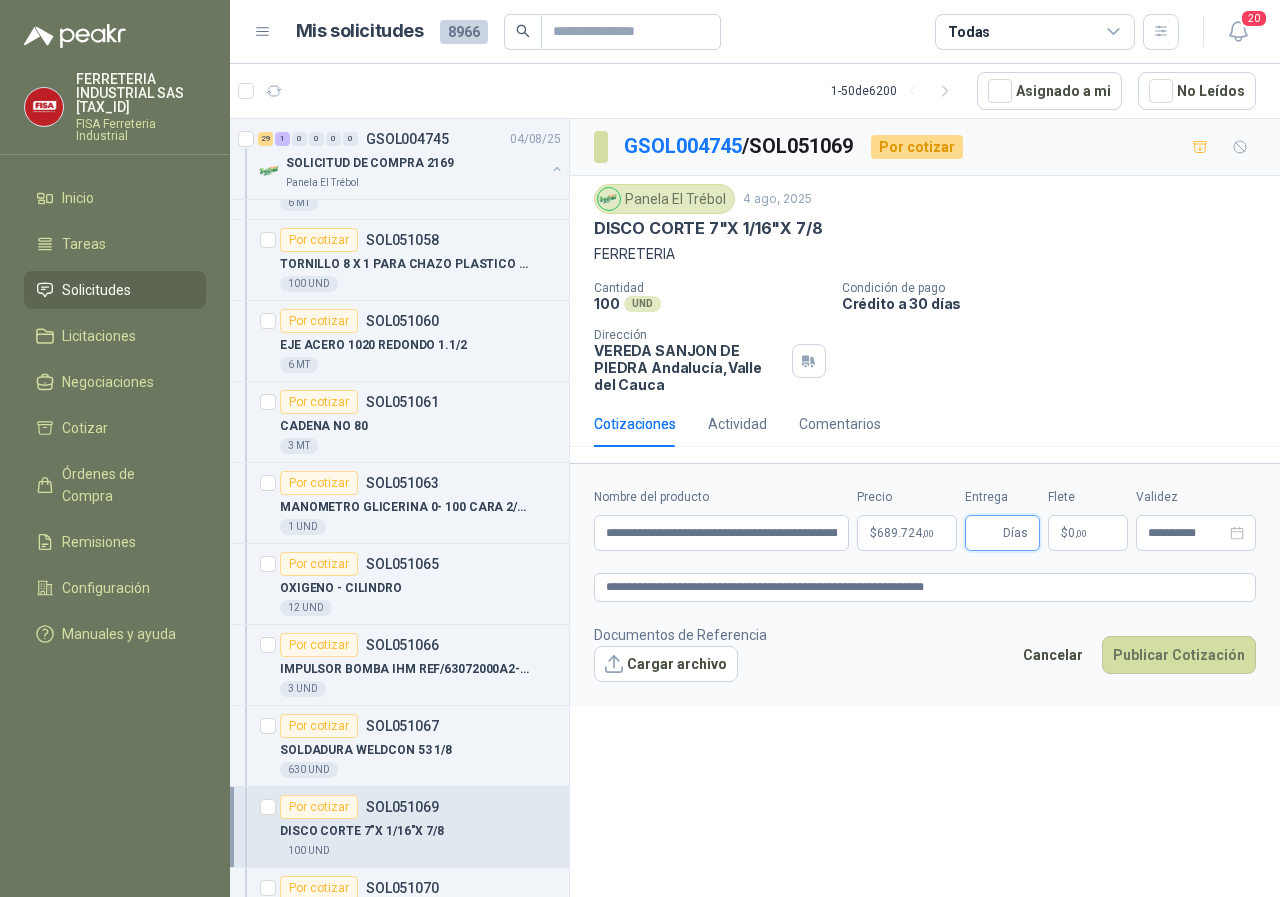 type on "*" 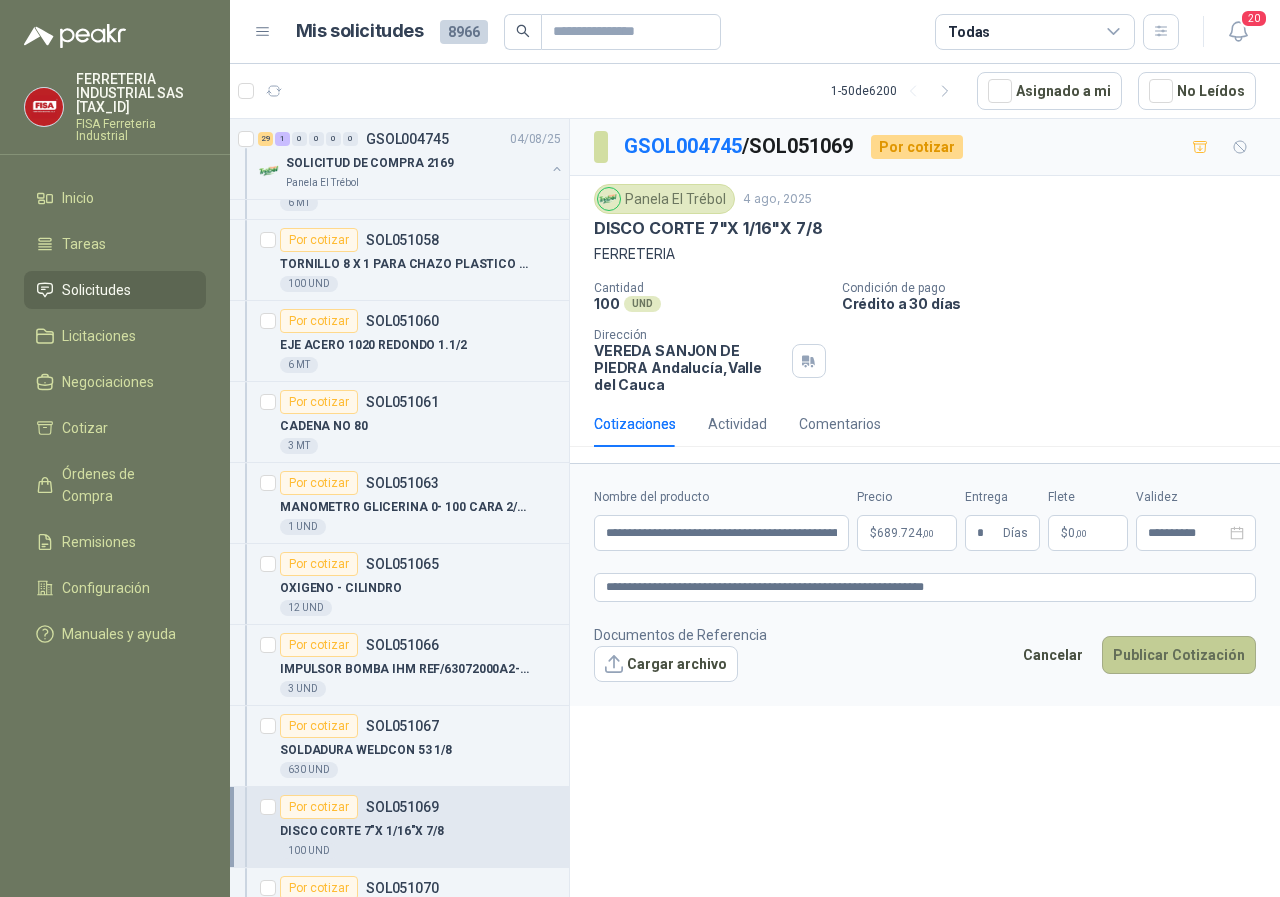 click on "Publicar Cotización" at bounding box center (1179, 655) 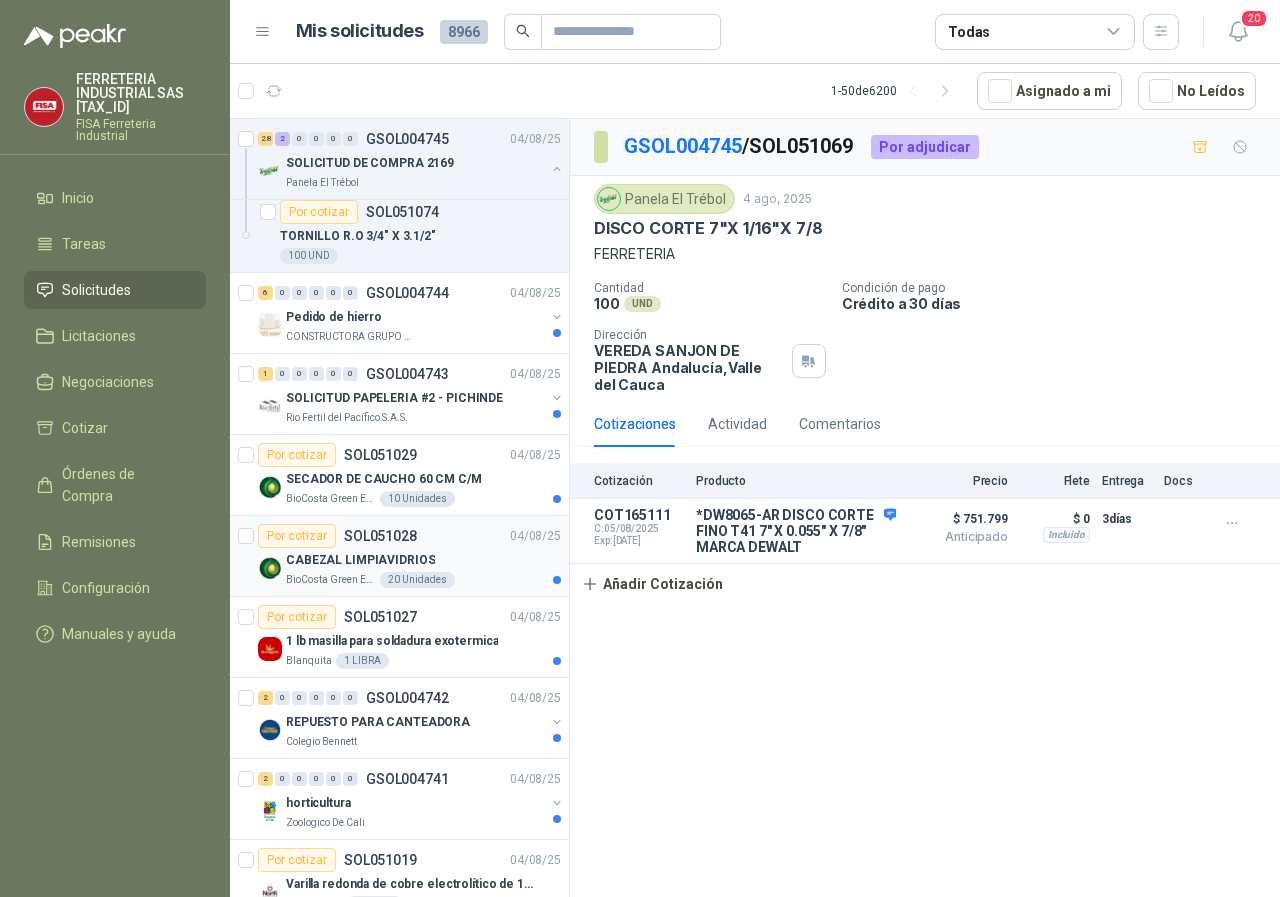 scroll, scrollTop: 2700, scrollLeft: 0, axis: vertical 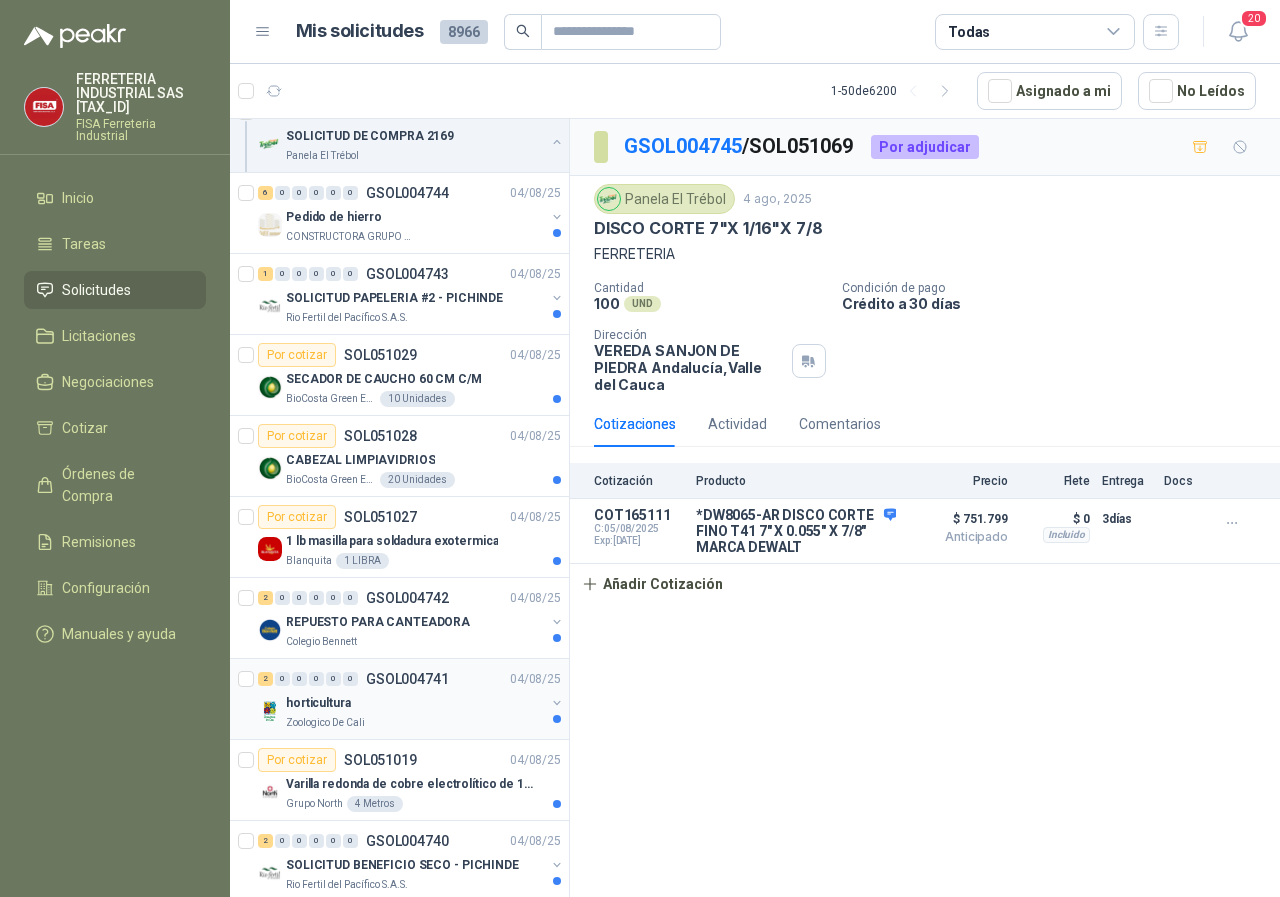 click on "Zoologico De Cali" at bounding box center [325, 723] 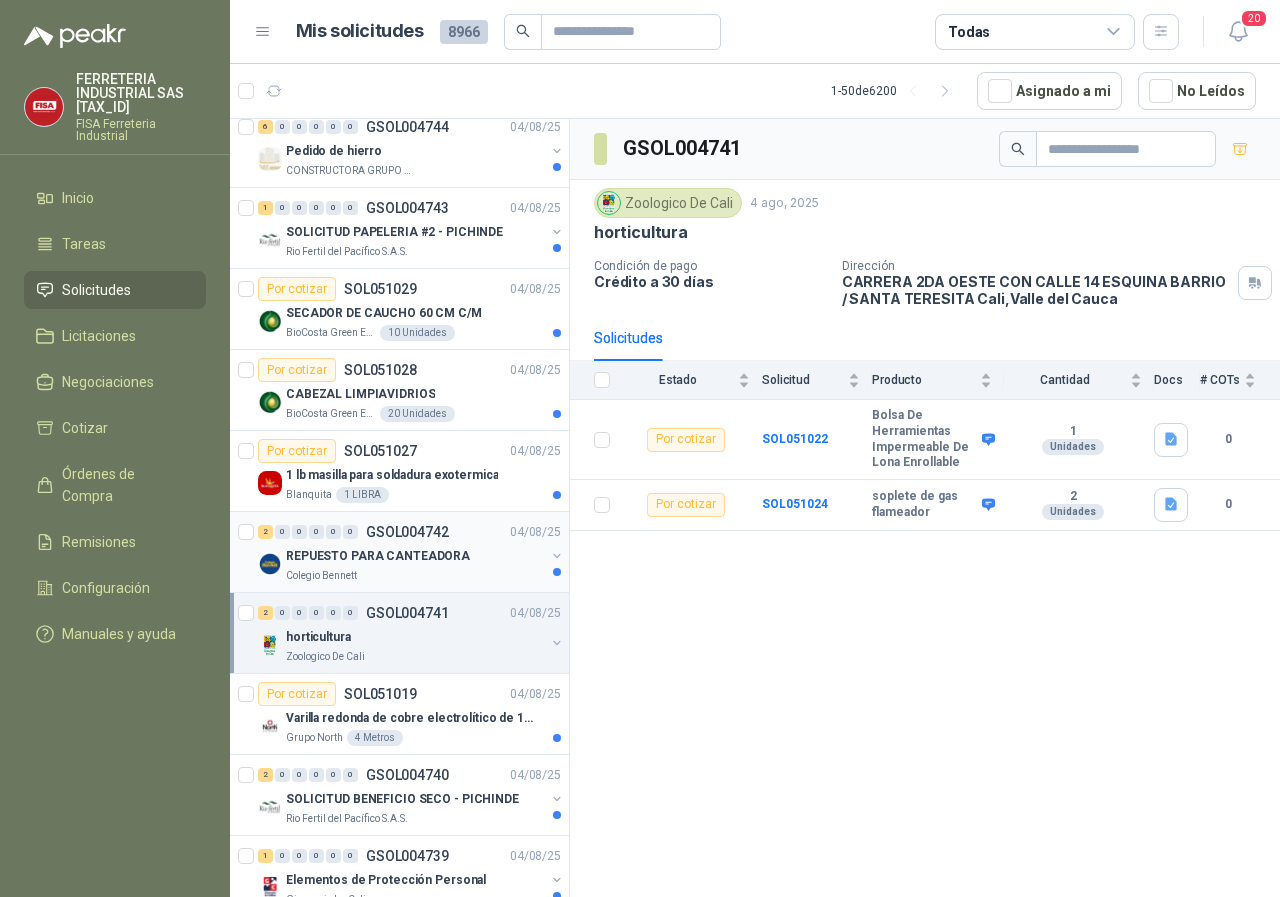 scroll, scrollTop: 2800, scrollLeft: 0, axis: vertical 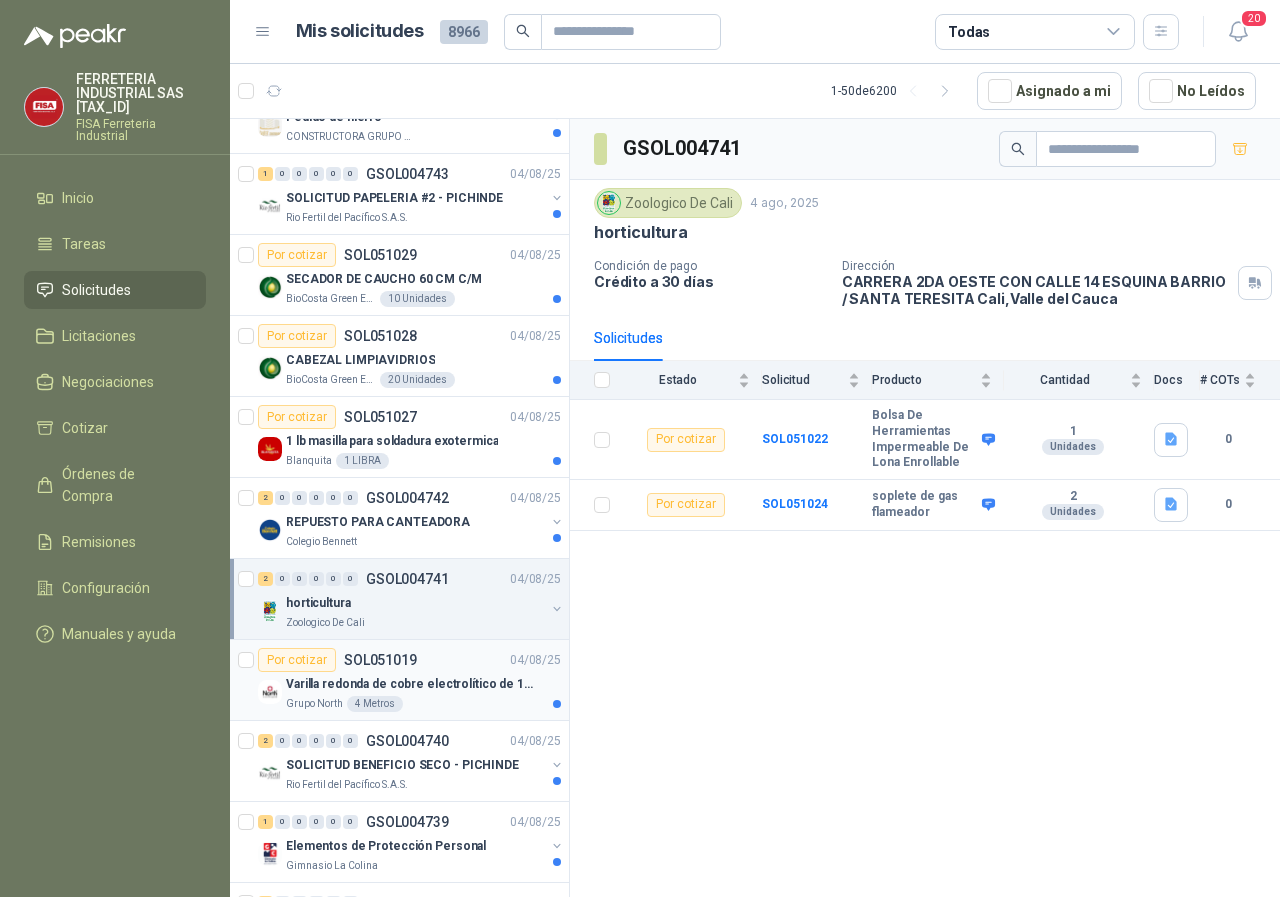 click on "Grupo North" at bounding box center (314, 704) 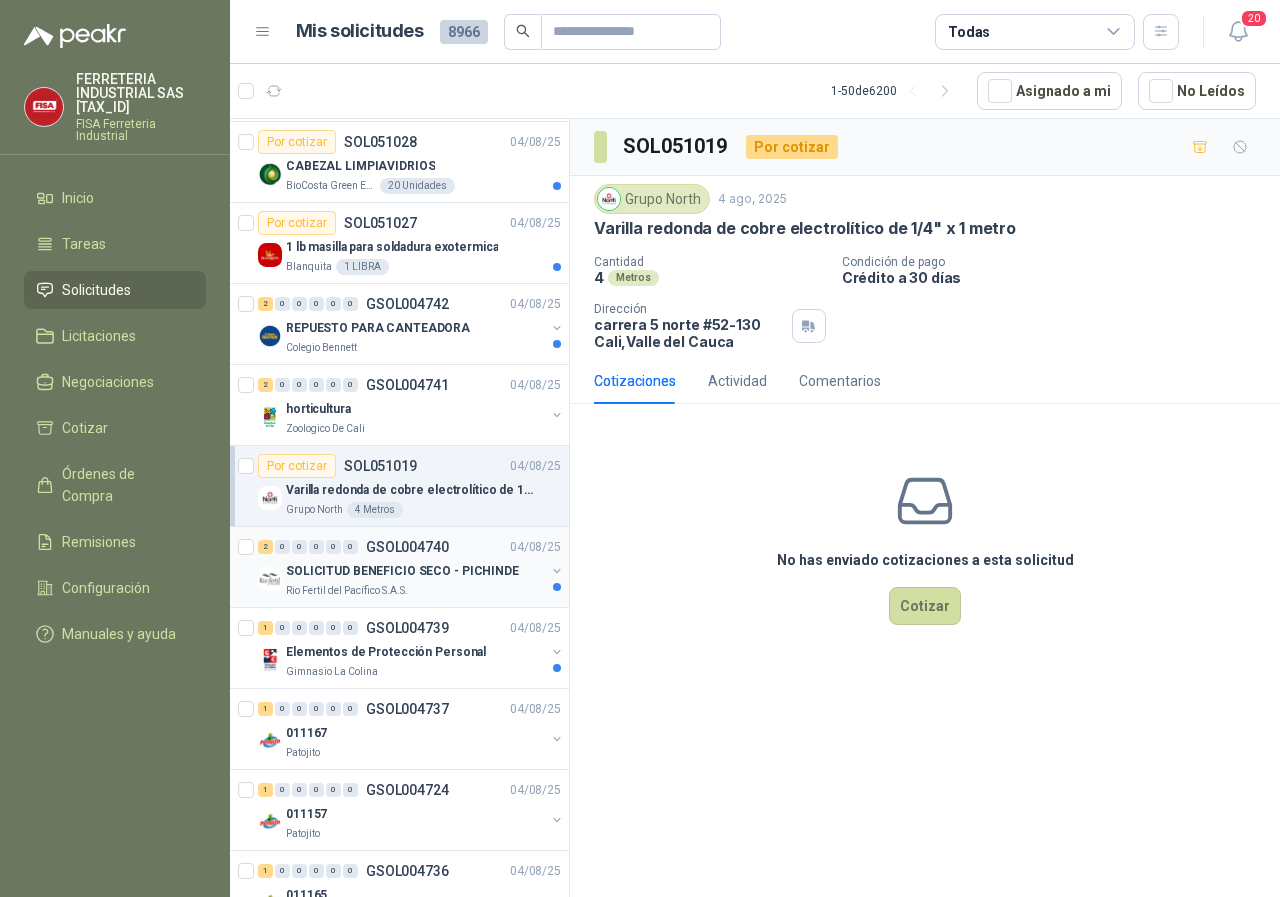 scroll, scrollTop: 3000, scrollLeft: 0, axis: vertical 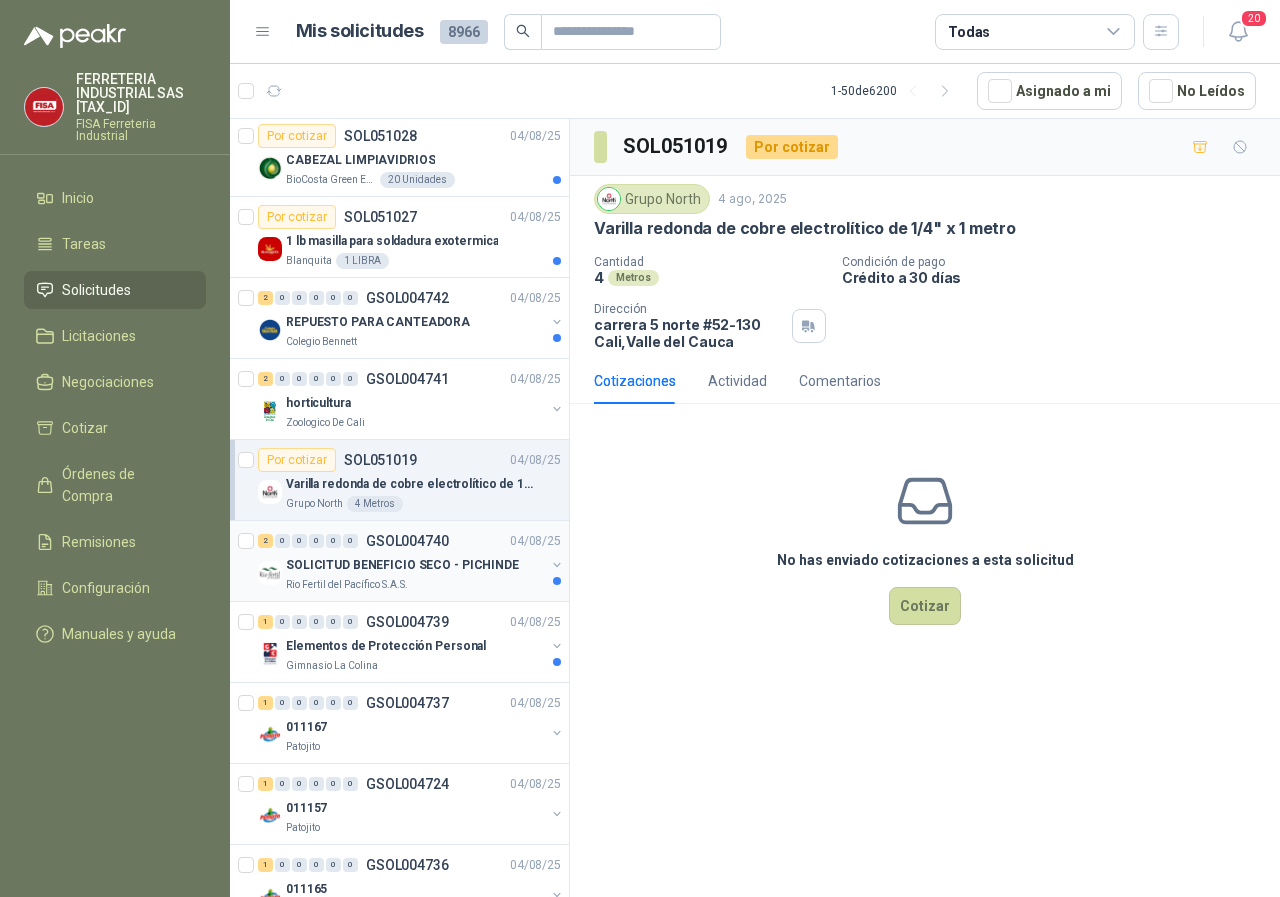 click on "SOLICITUD BENEFICIO SECO - PICHINDE" at bounding box center (402, 565) 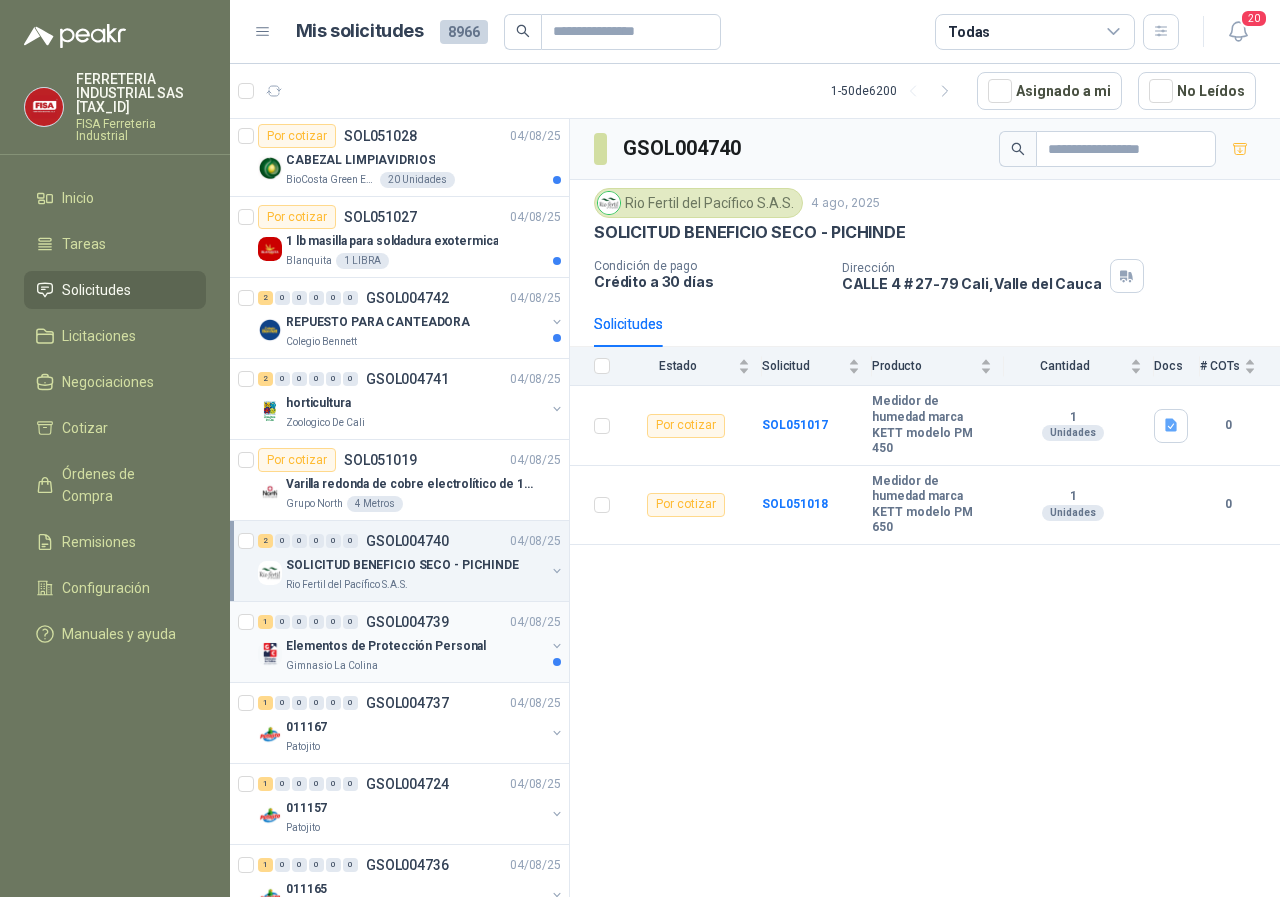 click on "Elementos de Protección Personal" at bounding box center [386, 646] 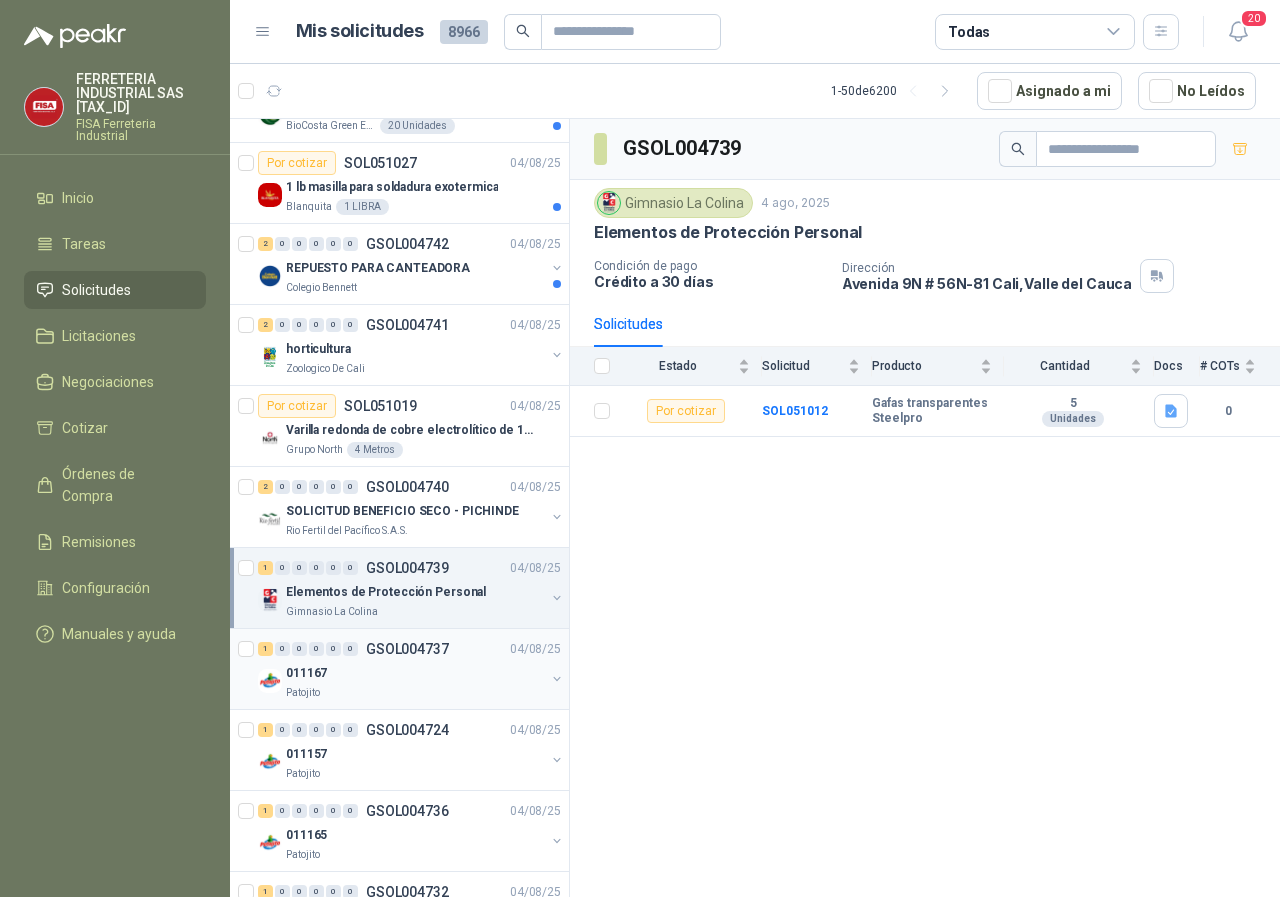 scroll, scrollTop: 3200, scrollLeft: 0, axis: vertical 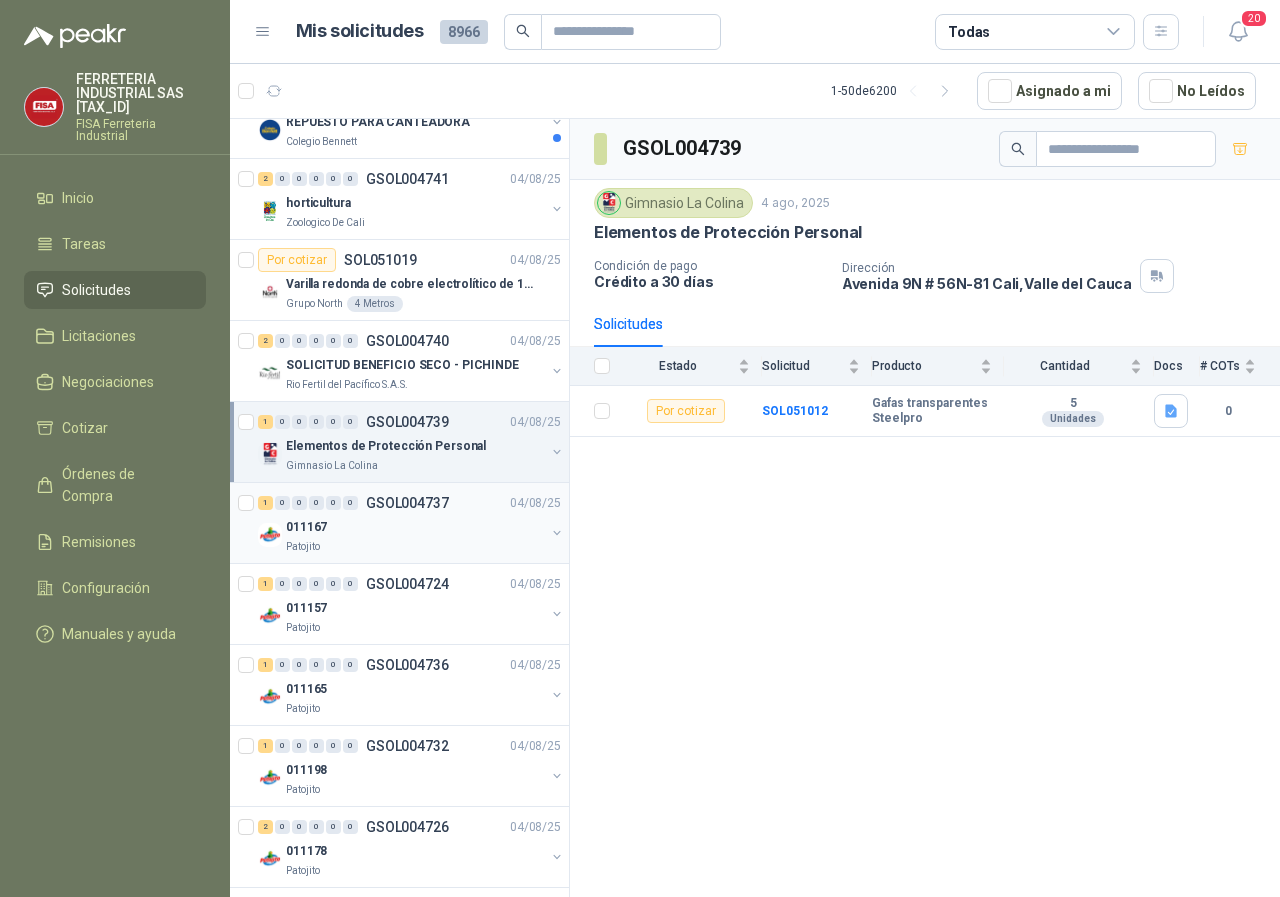 click on "Patojito" at bounding box center [303, 547] 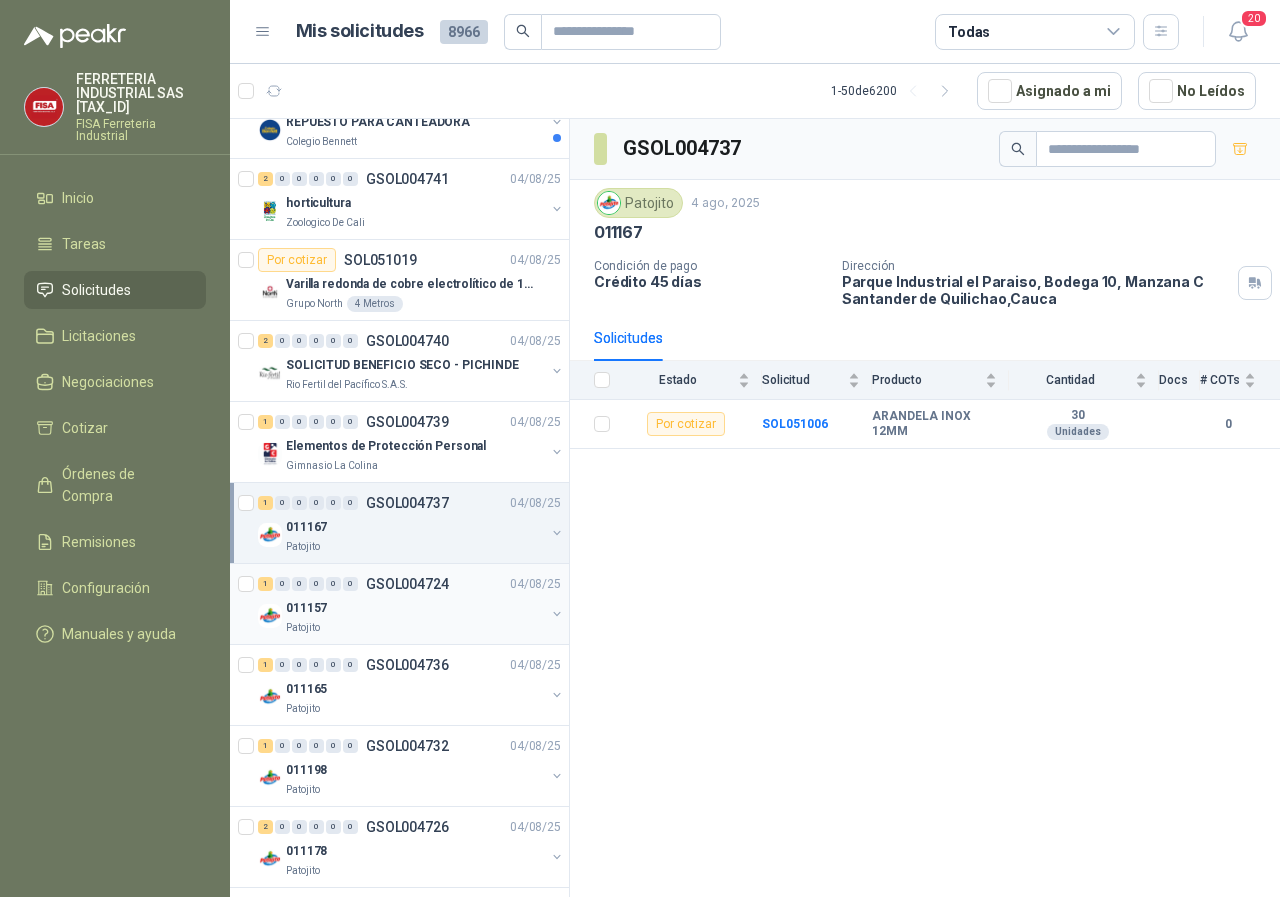 click on "Patojito" at bounding box center (303, 628) 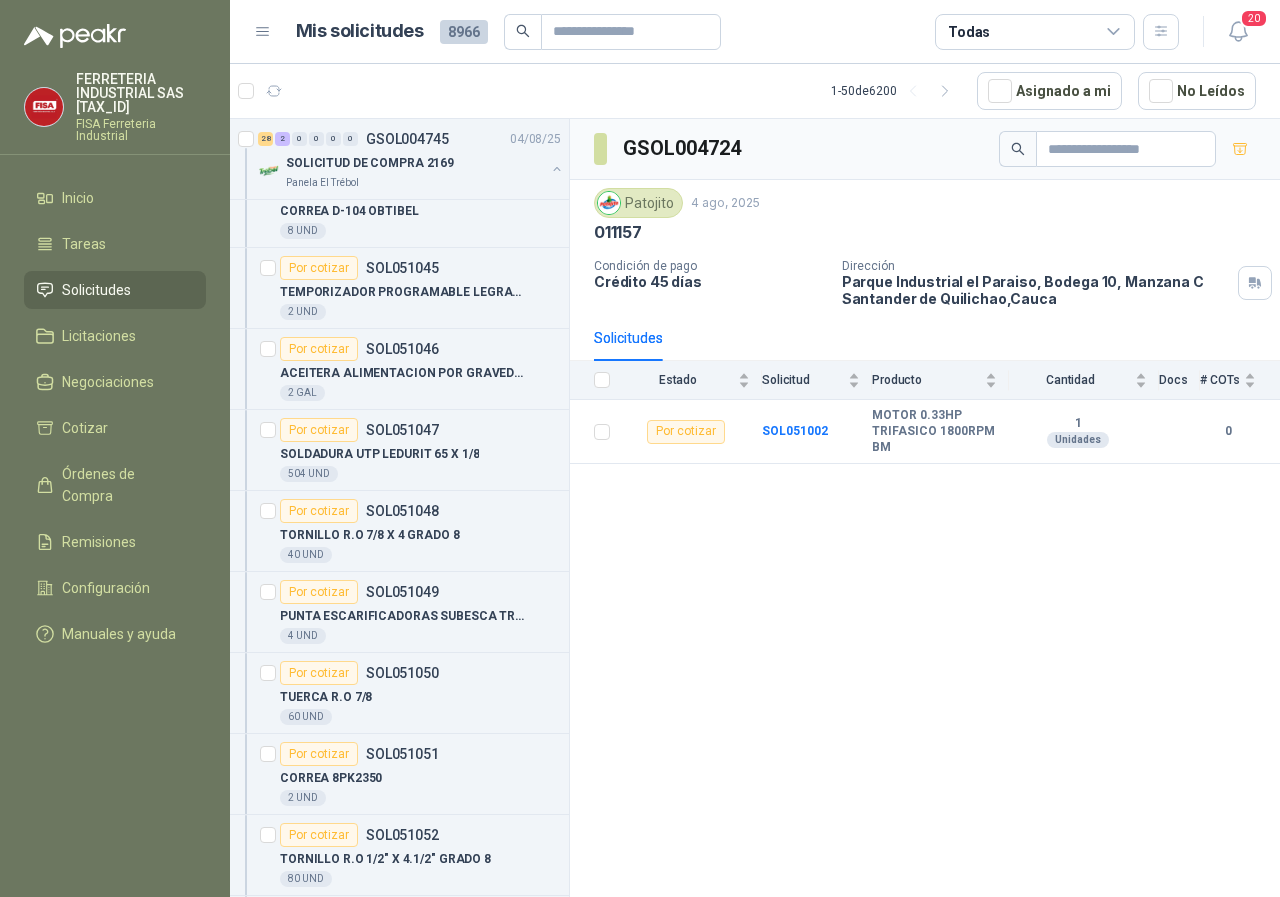 scroll, scrollTop: 0, scrollLeft: 0, axis: both 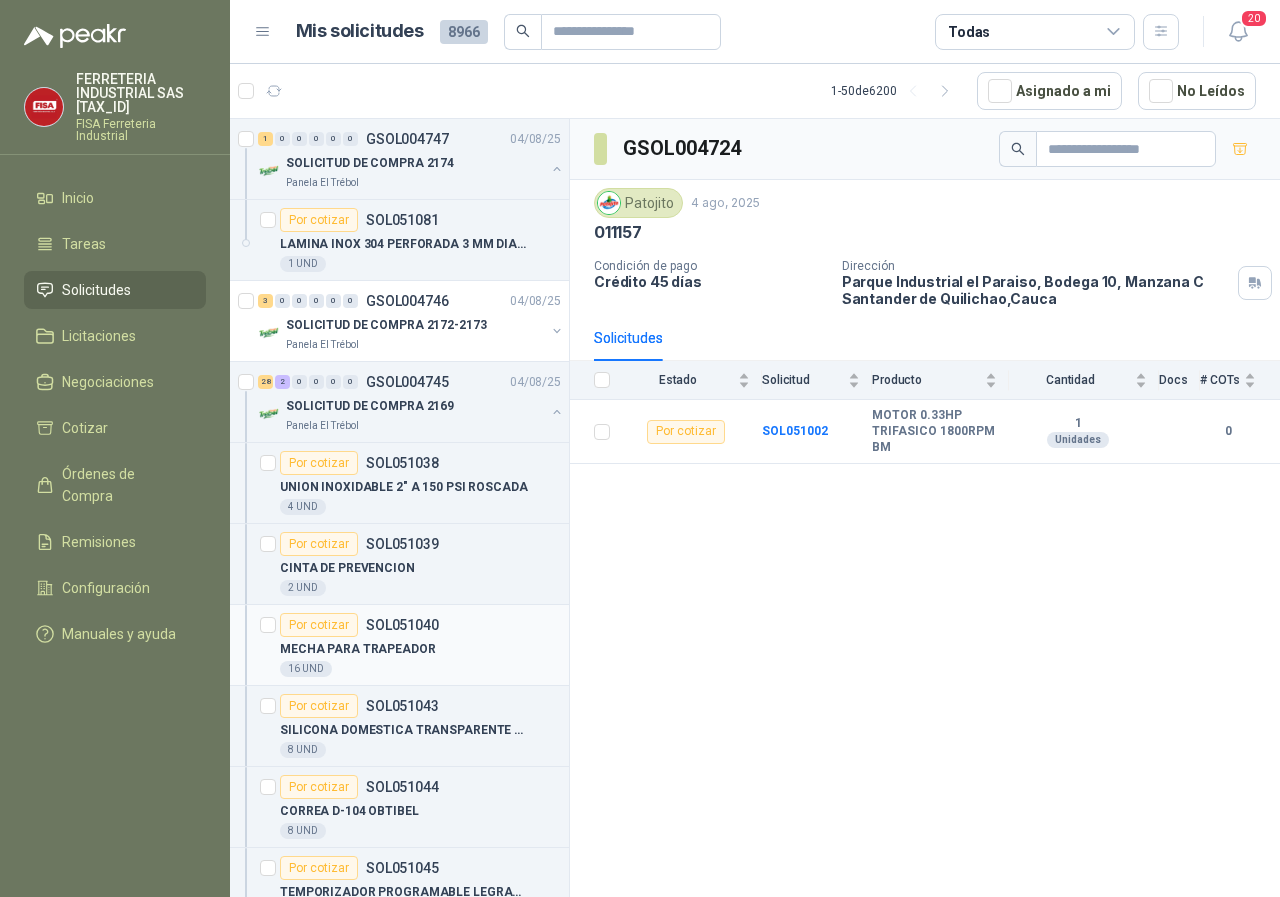 click on "16   UND" at bounding box center [306, 669] 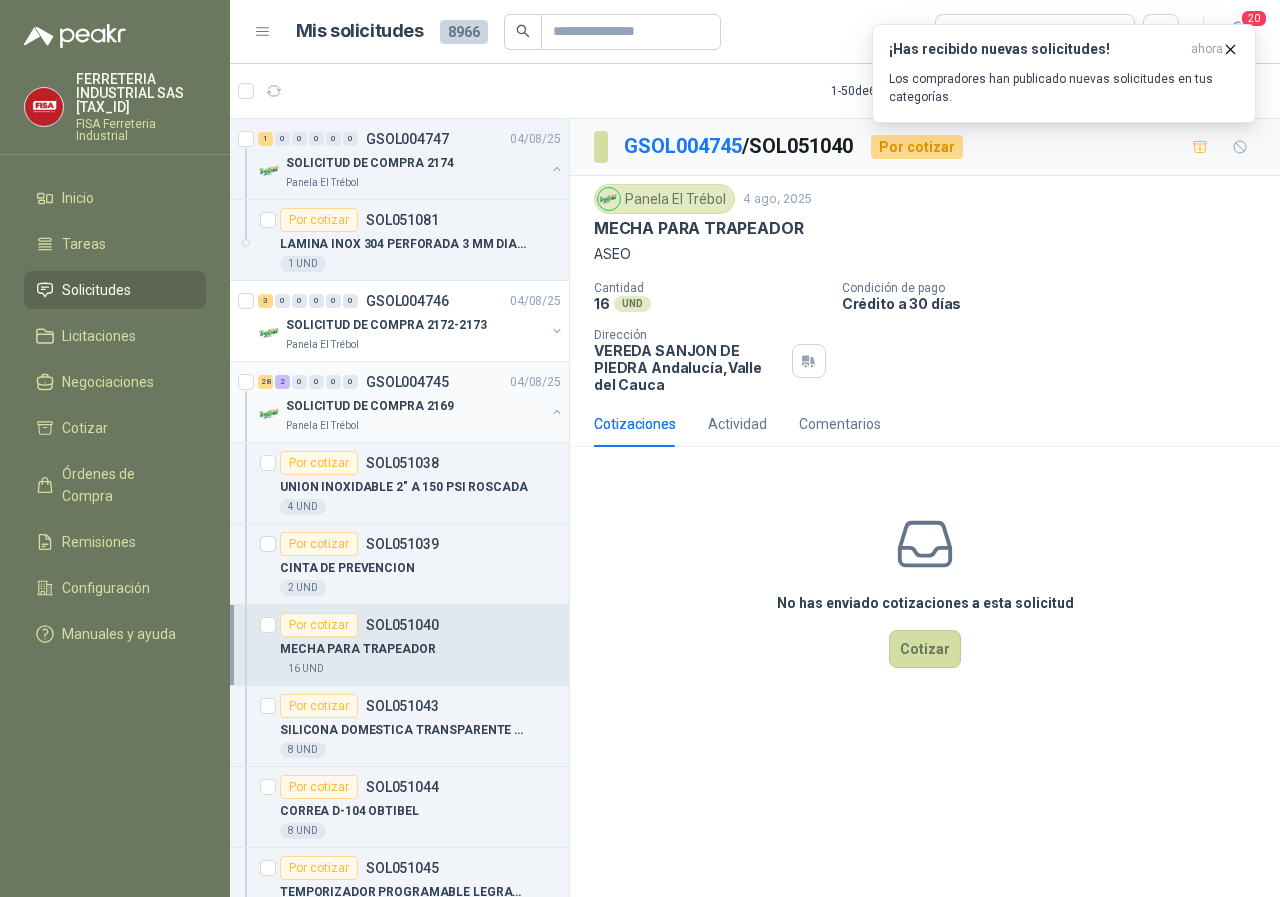 click on "Panela El Trébol" at bounding box center (322, 426) 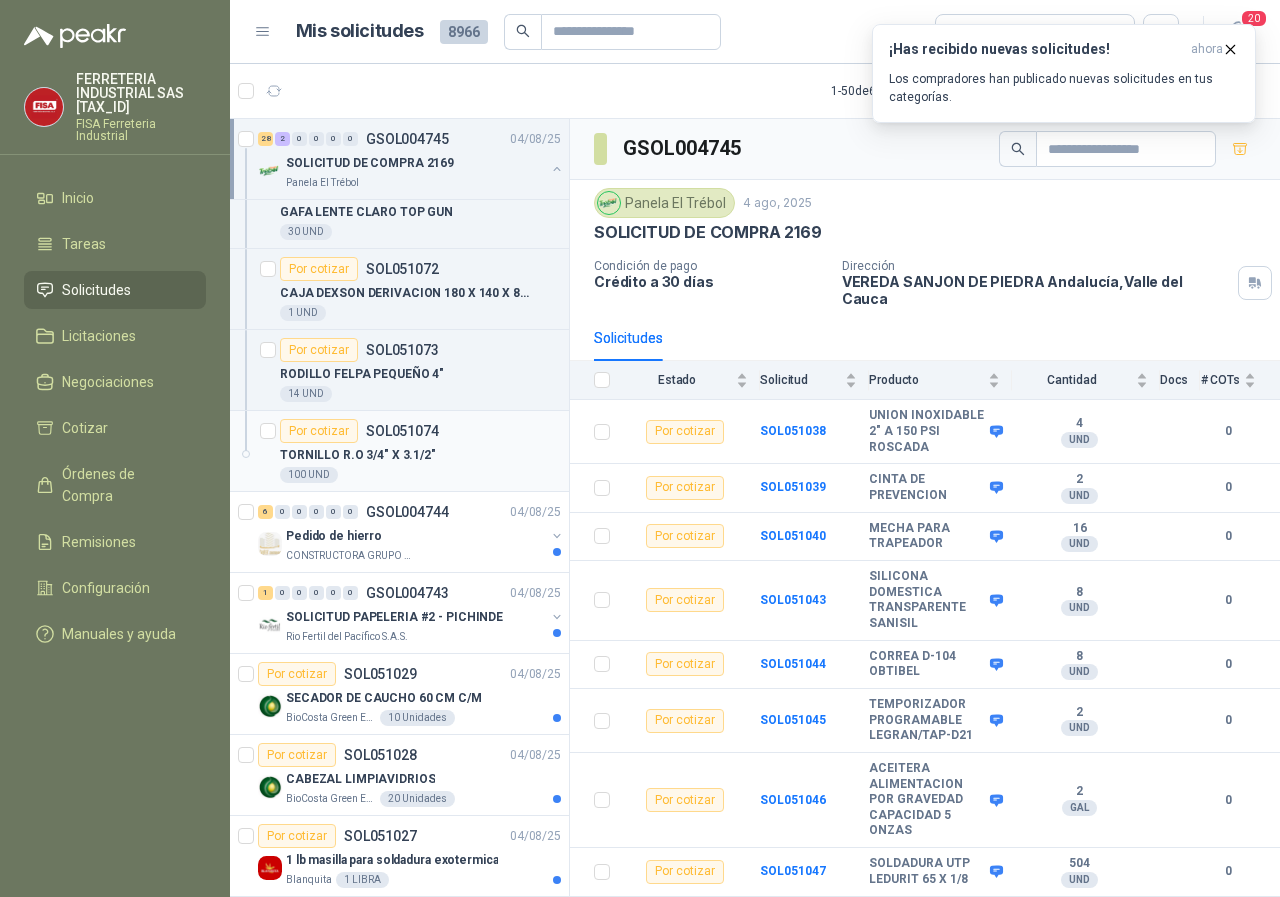 scroll, scrollTop: 2400, scrollLeft: 0, axis: vertical 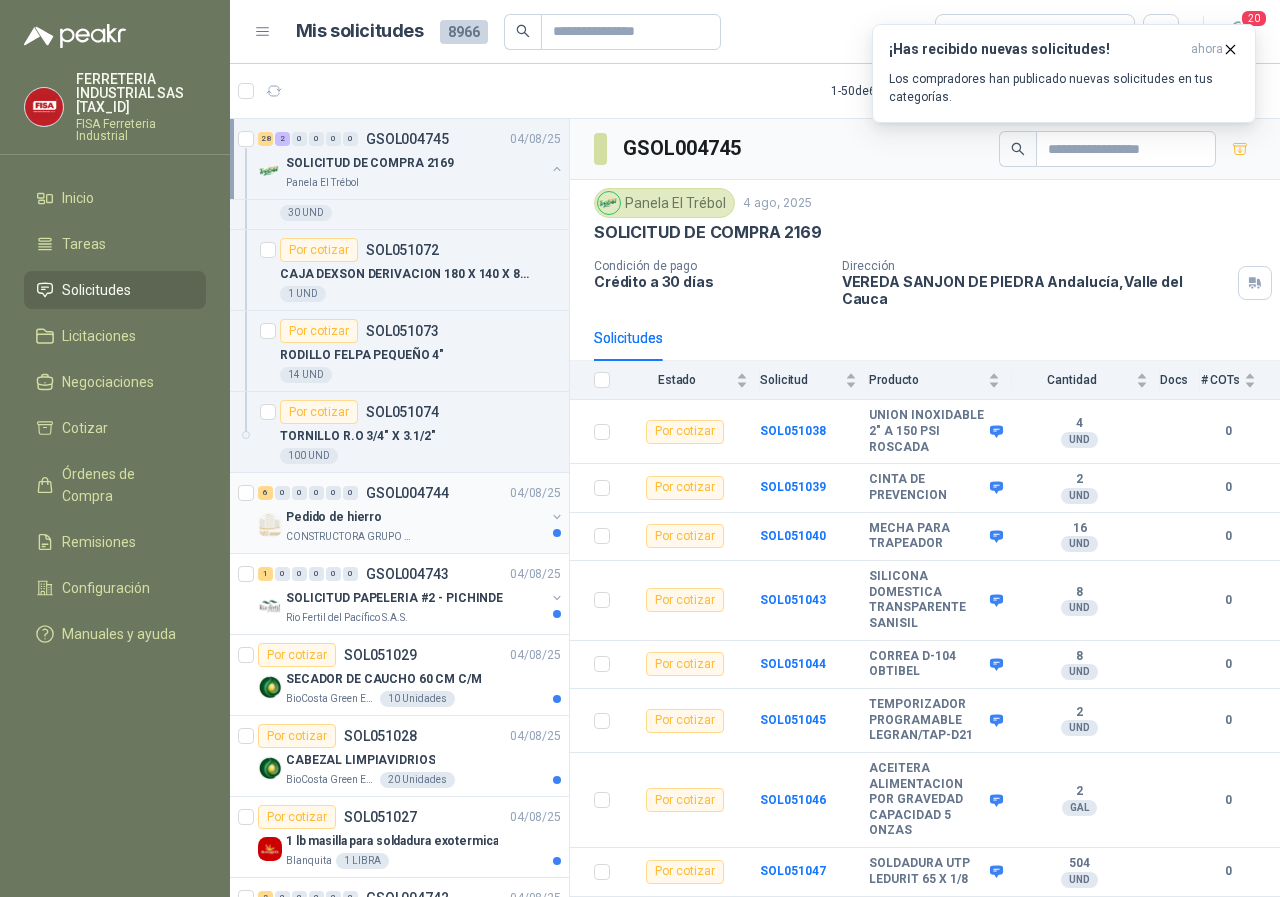 click on "CONSTRUCTORA GRUPO FIP" at bounding box center [349, 537] 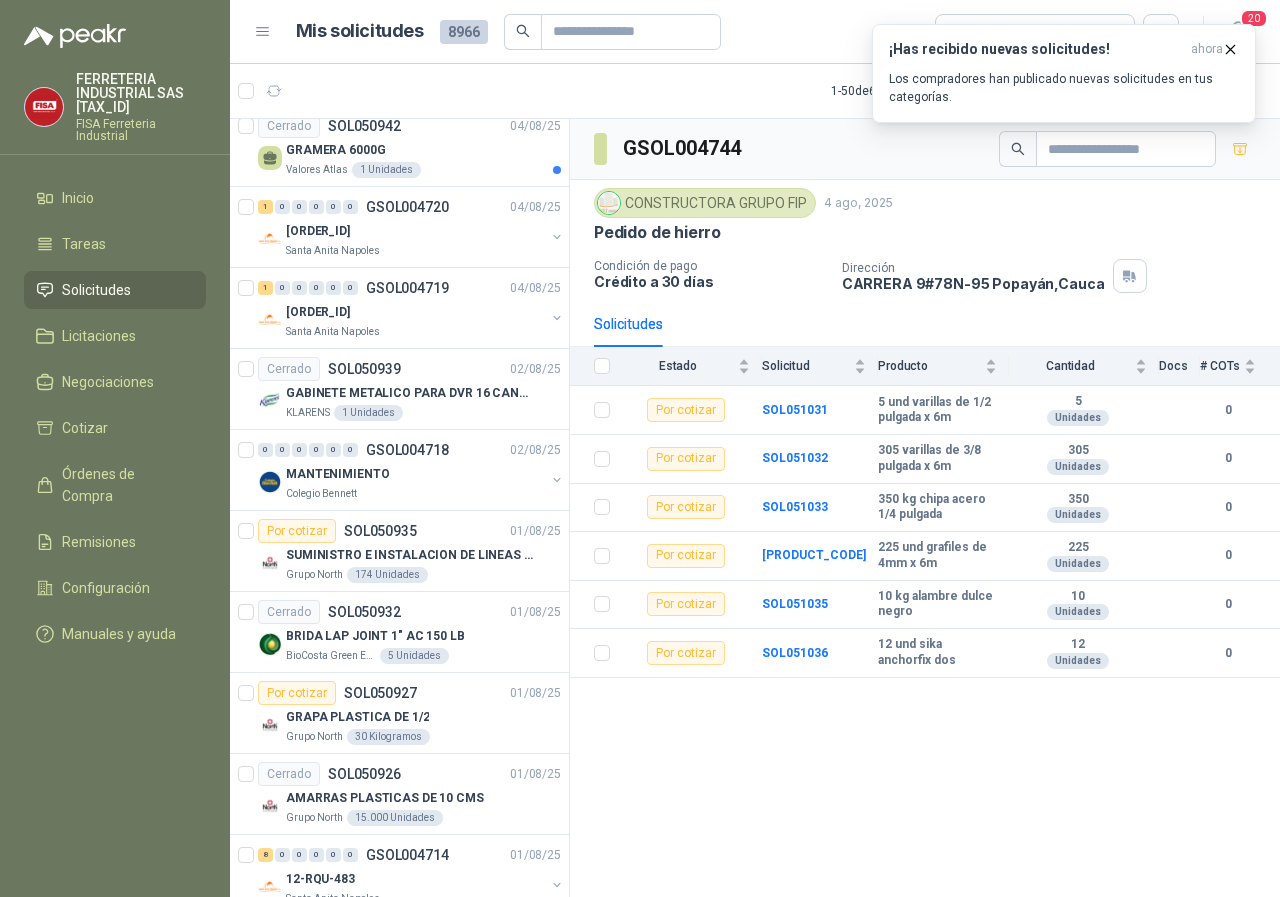 scroll, scrollTop: 5000, scrollLeft: 0, axis: vertical 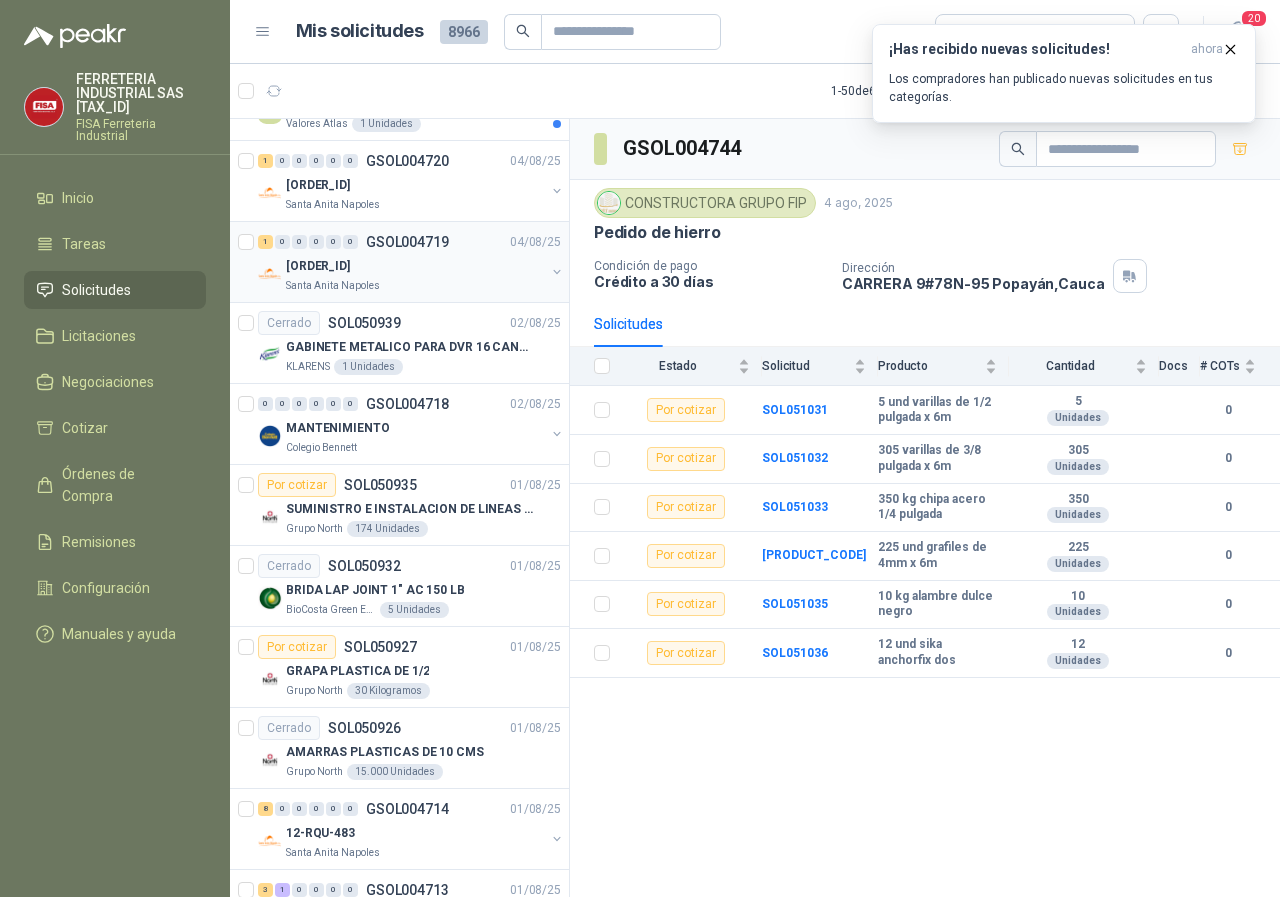 click on "Santa Anita Napoles" at bounding box center (333, 286) 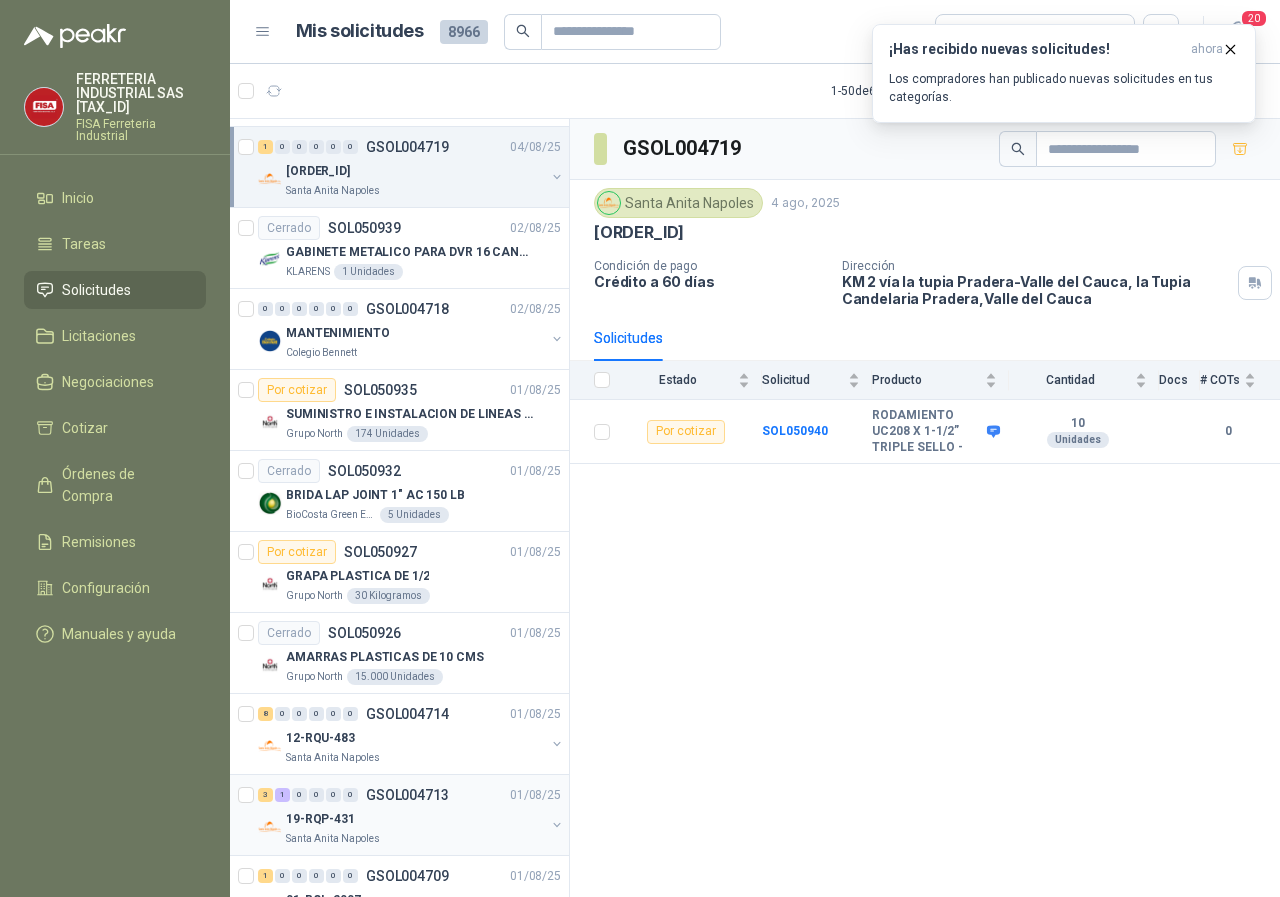 scroll, scrollTop: 5100, scrollLeft: 0, axis: vertical 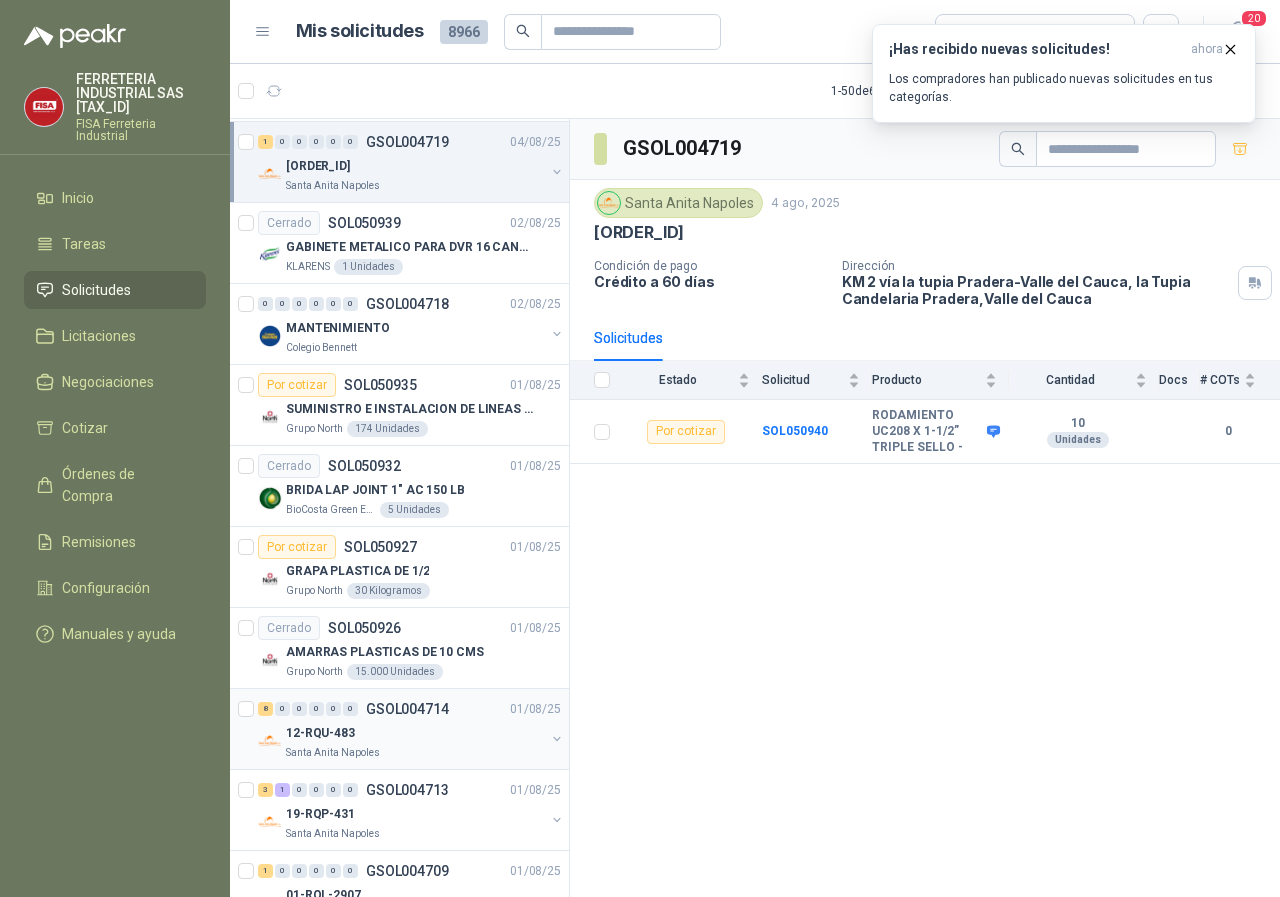 click on "Santa Anita Napoles" at bounding box center [333, 753] 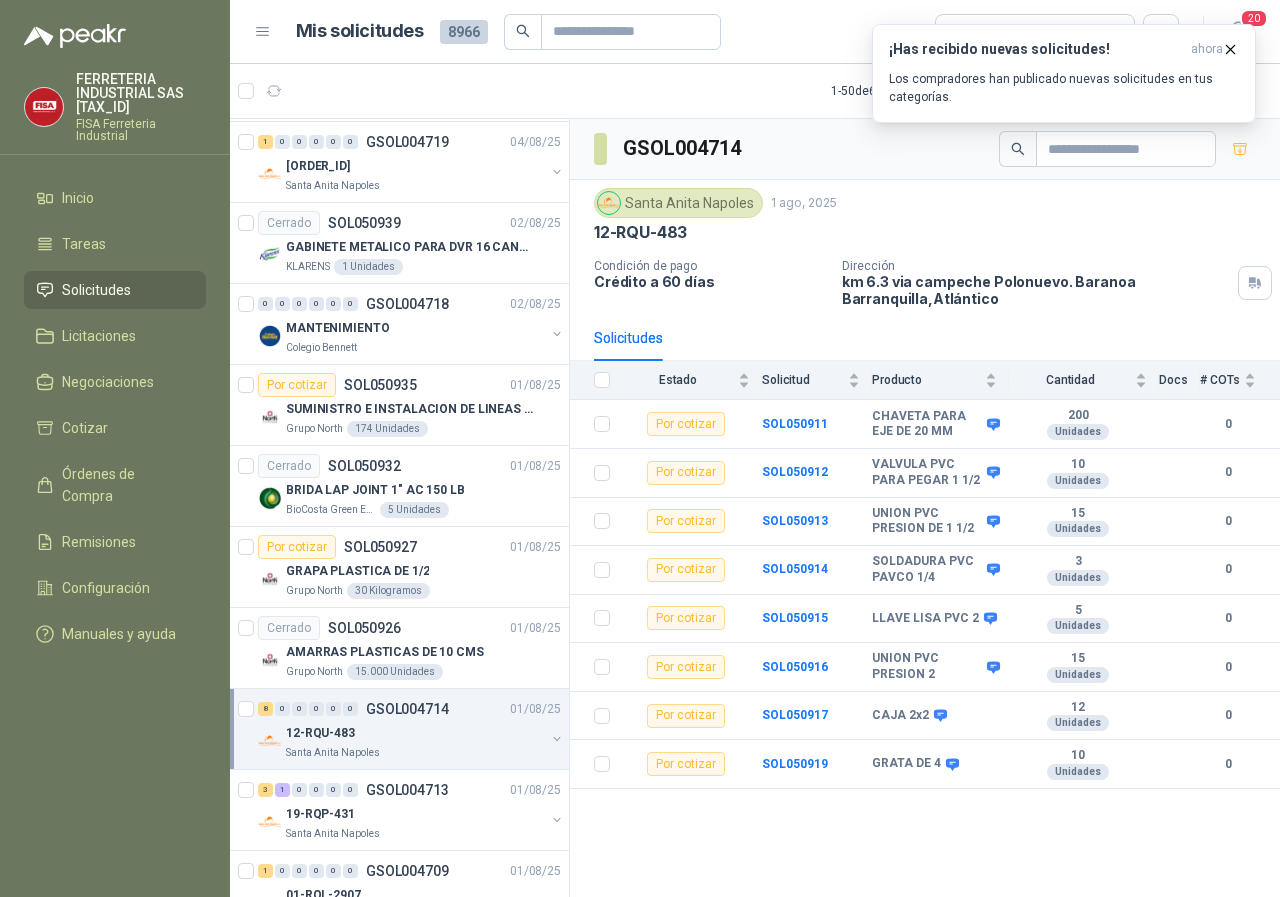 click on "Santa Anita Napoles" at bounding box center (333, 753) 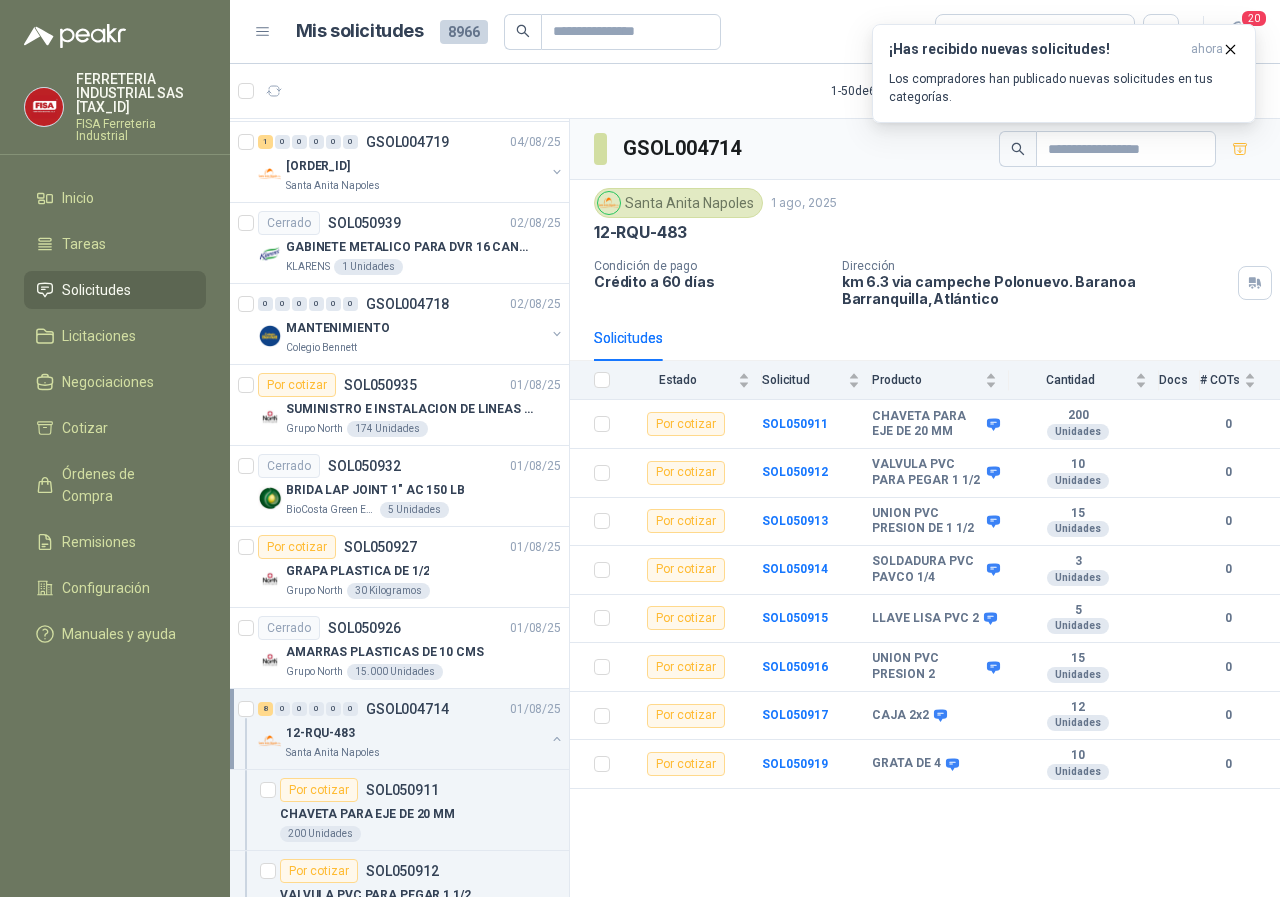 click on "Santa Anita Napoles" at bounding box center (333, 753) 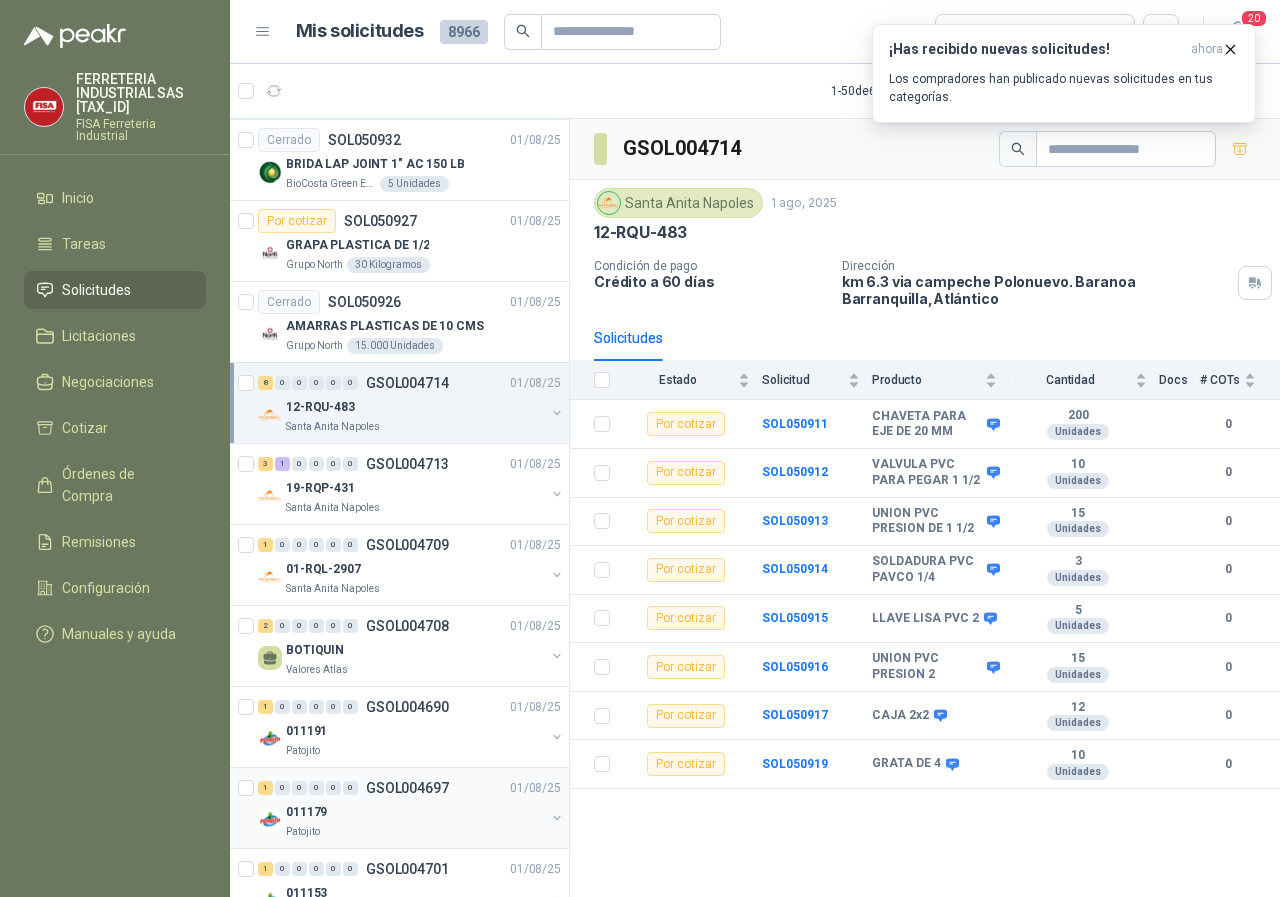 scroll, scrollTop: 5500, scrollLeft: 0, axis: vertical 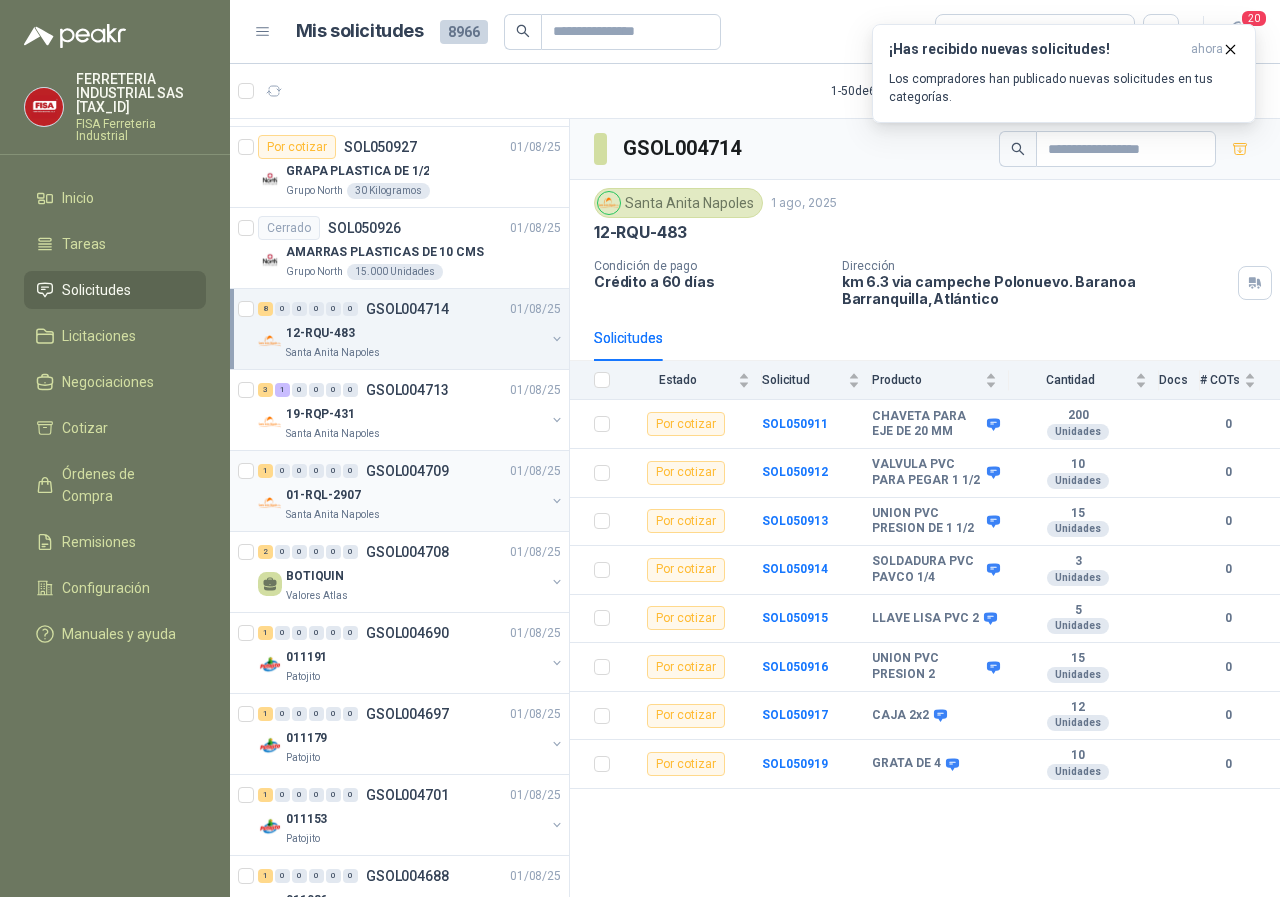 click on "Santa Anita Napoles" at bounding box center (333, 515) 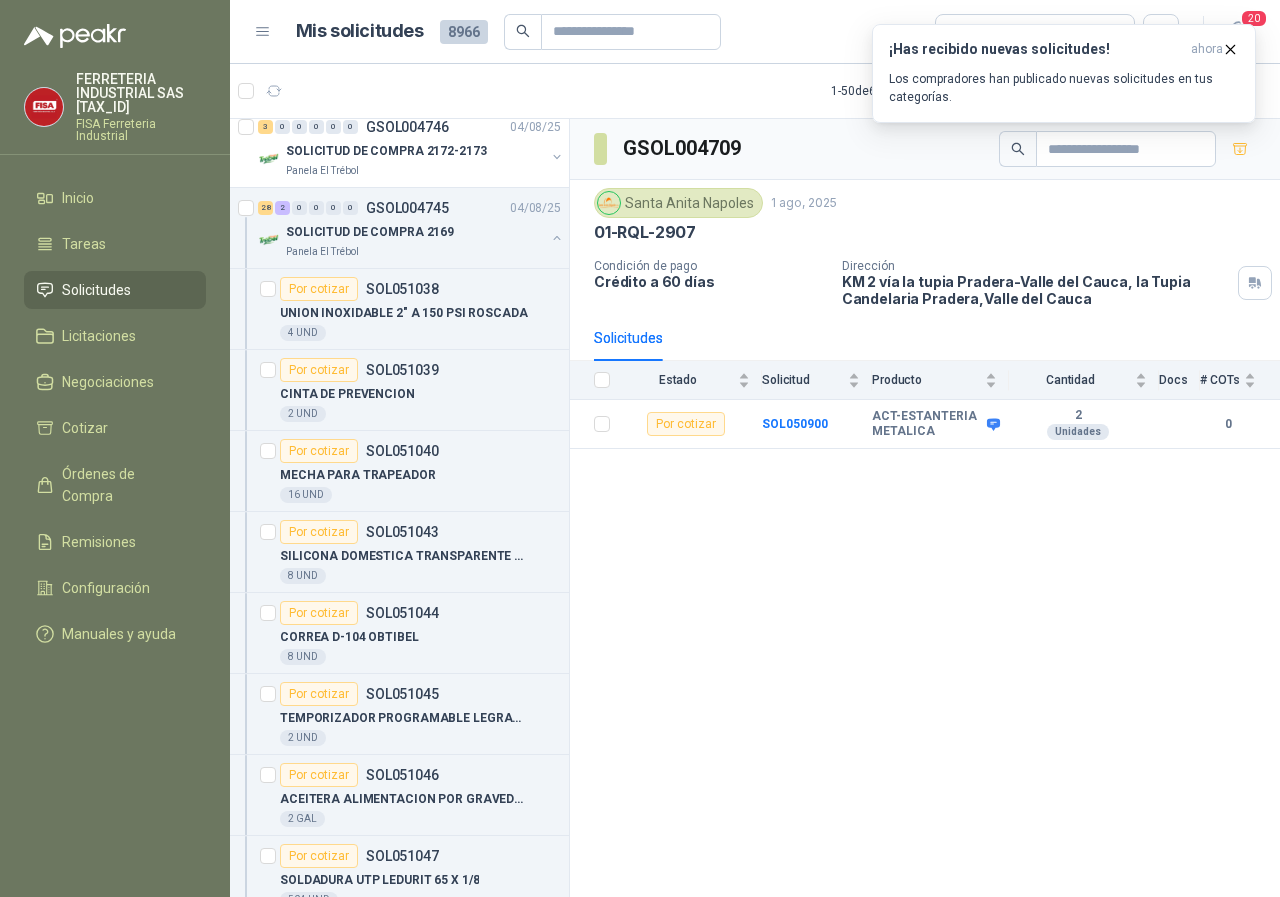 scroll, scrollTop: 0, scrollLeft: 0, axis: both 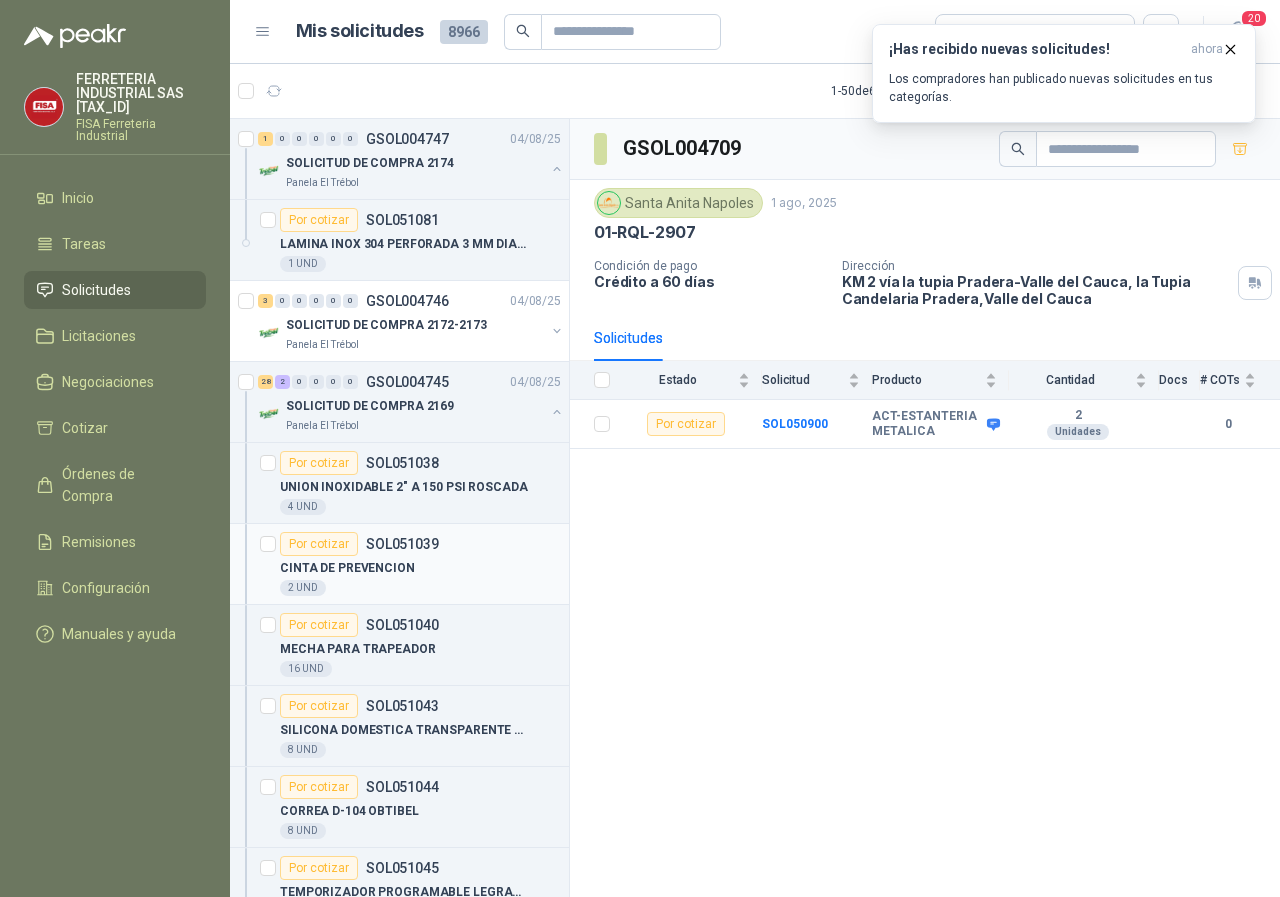click on "Por cotizar [PRODUCT_CODE]" at bounding box center (420, 544) 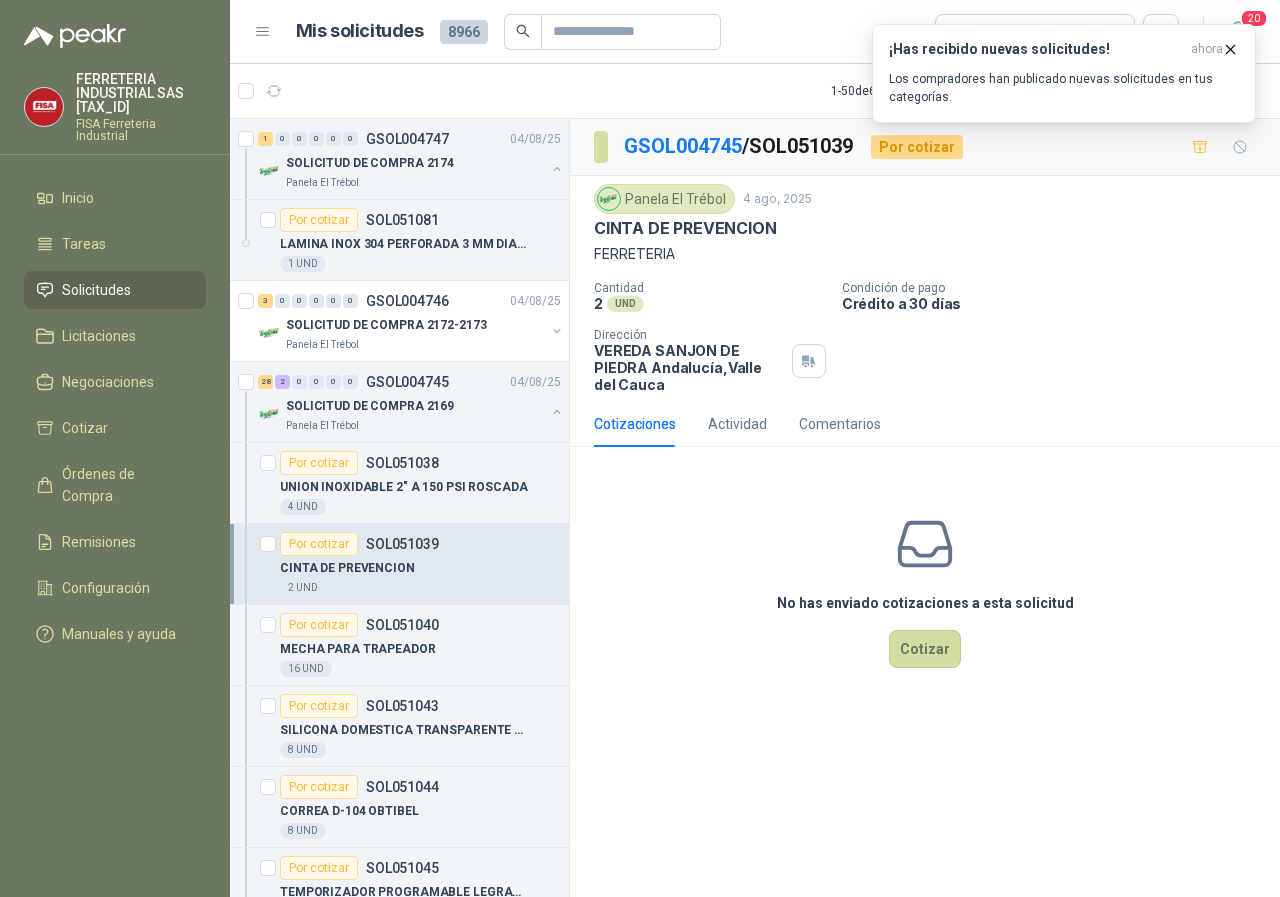 click on "Solicitudes" at bounding box center (96, 290) 